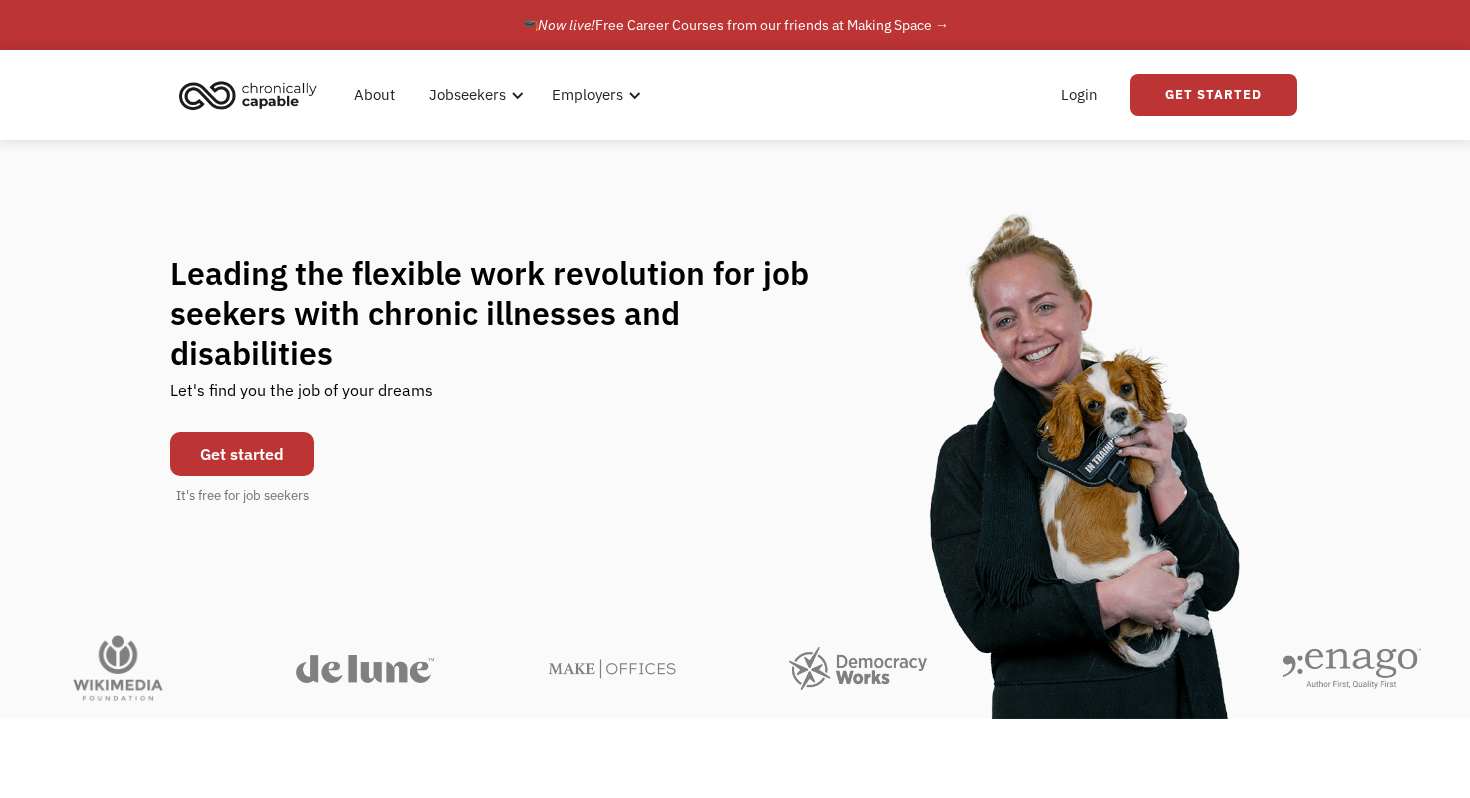 scroll, scrollTop: 0, scrollLeft: 0, axis: both 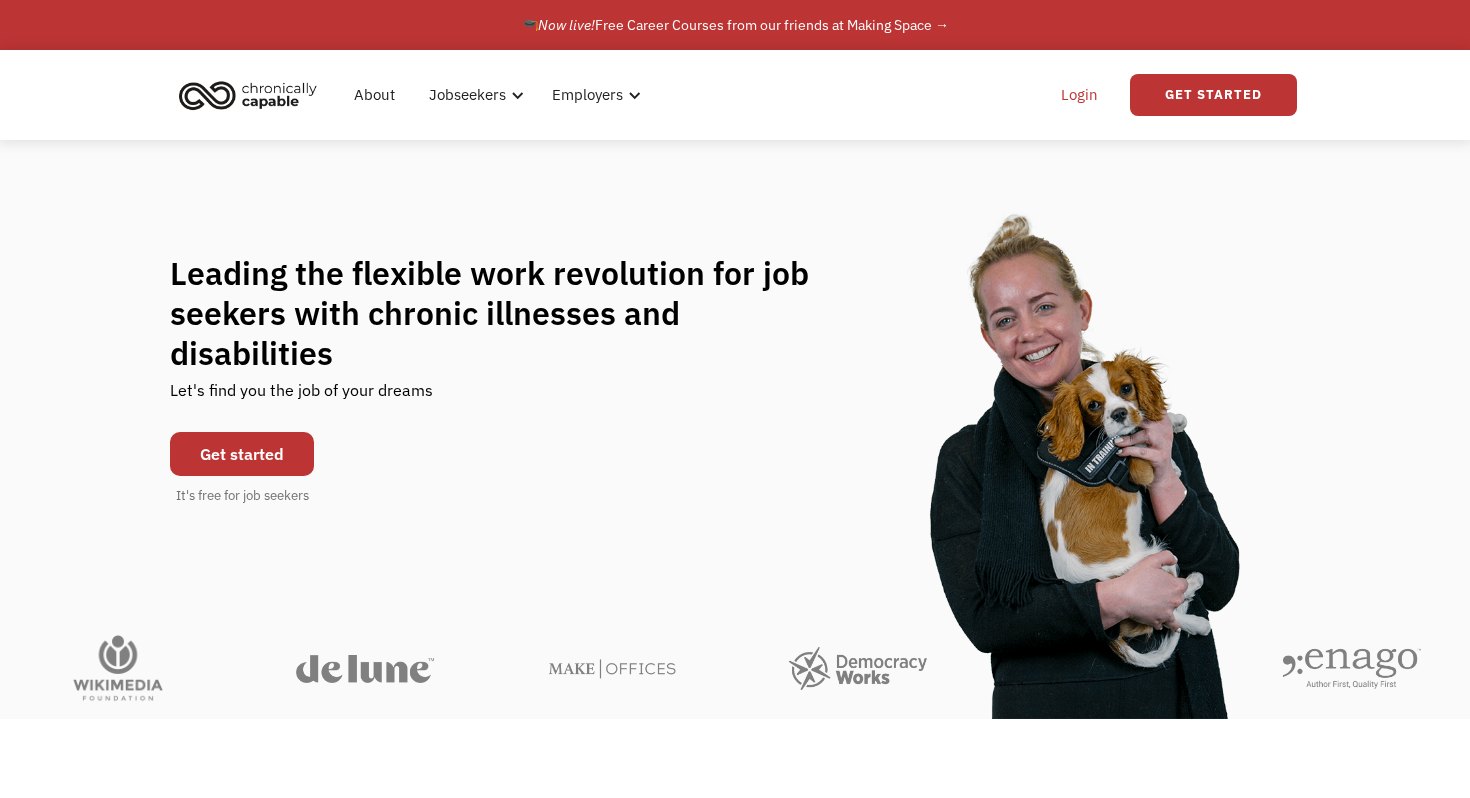 click on "Login" at bounding box center (1079, 95) 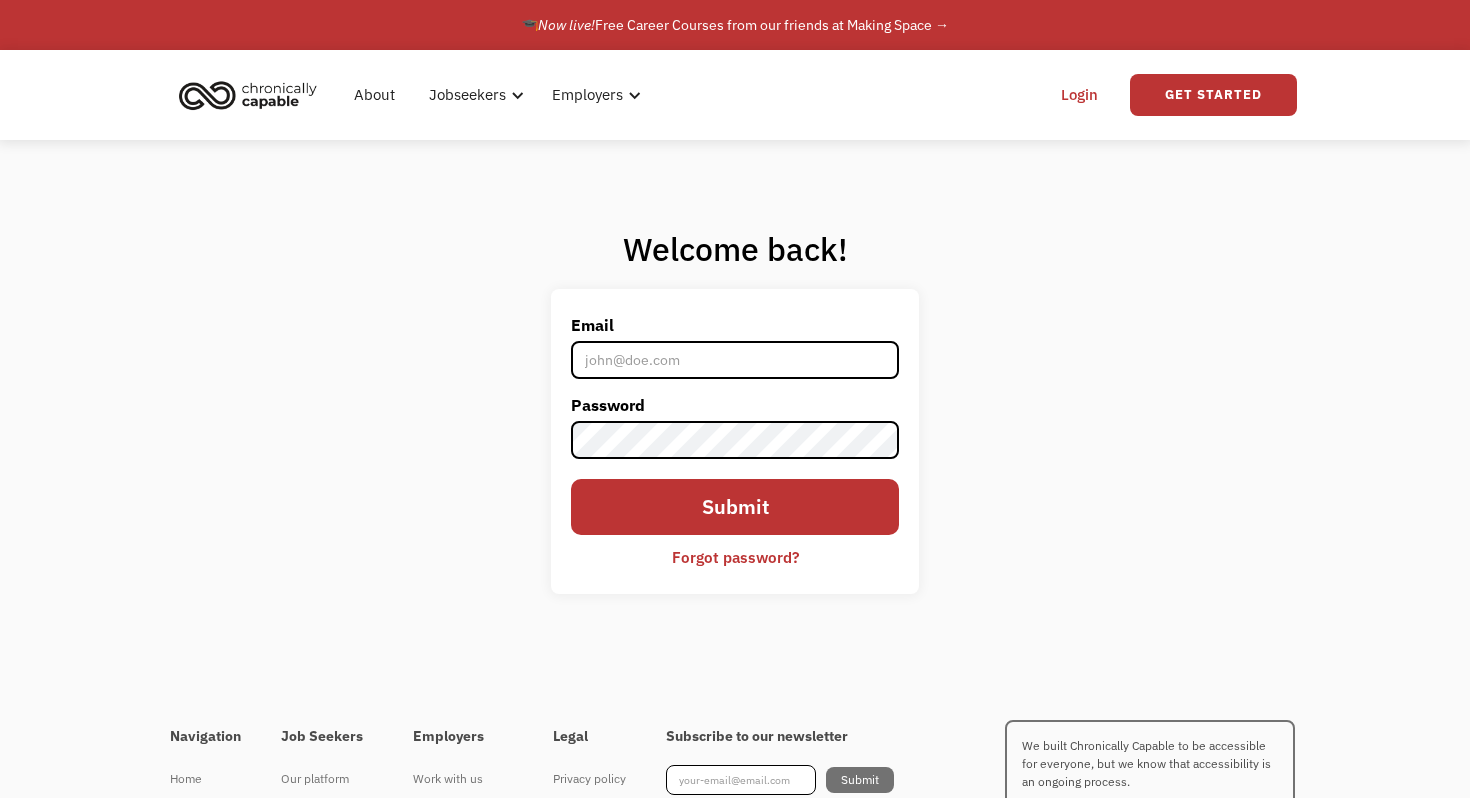 scroll, scrollTop: 0, scrollLeft: 0, axis: both 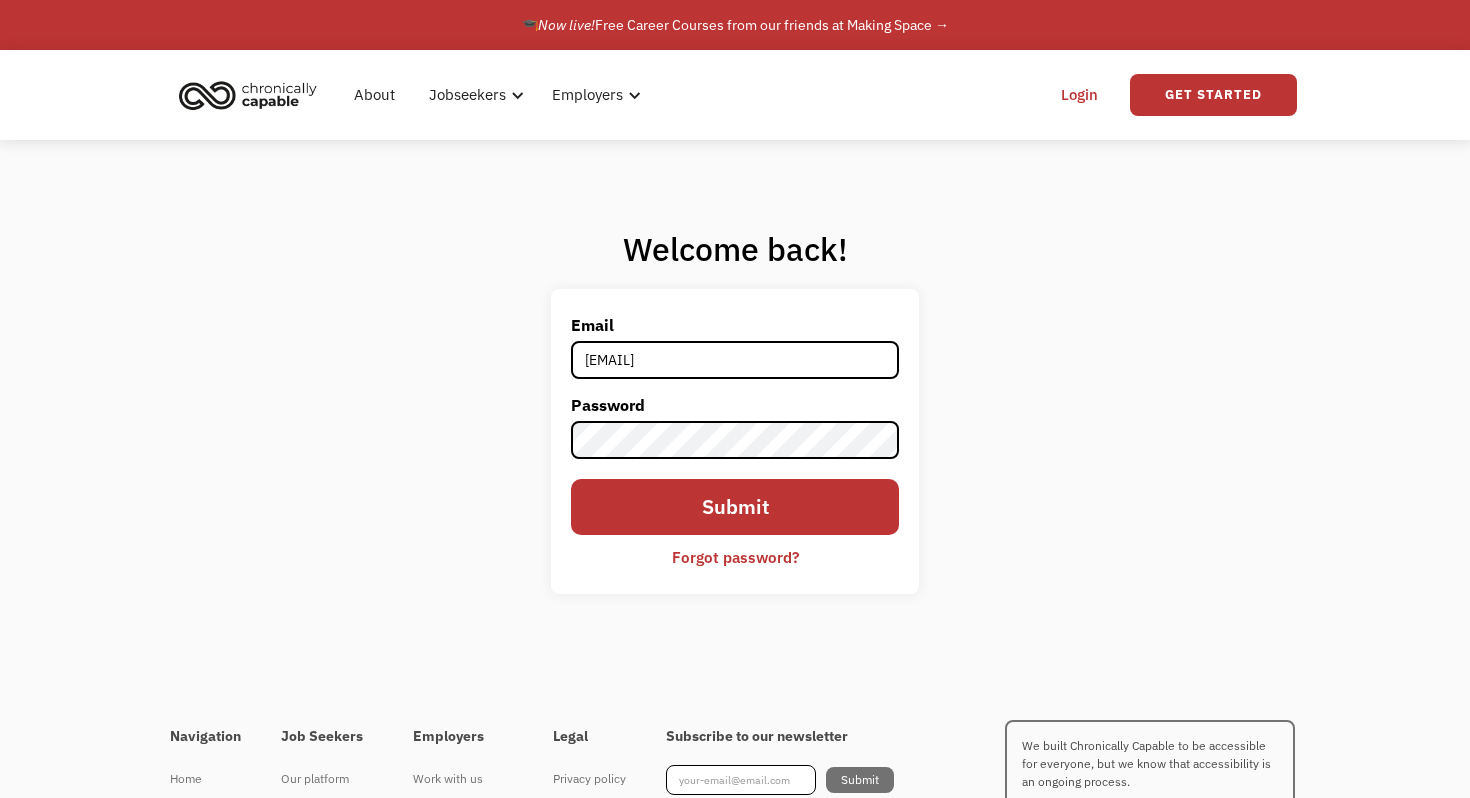 type on "vbrewer91@gmail.com" 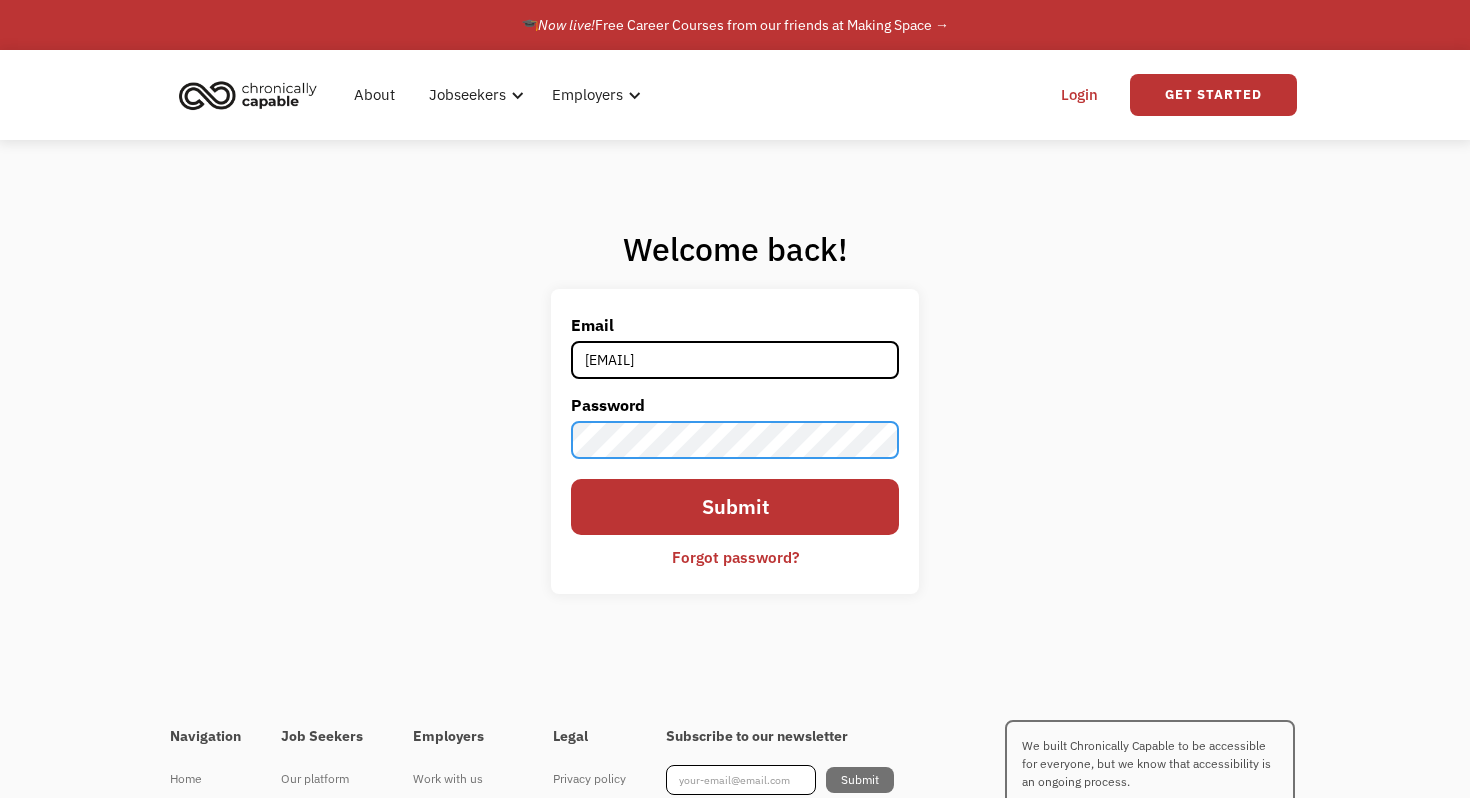 click on "Welcome back! Email vbrewer91@gmail.com Password Submit Forgot password? Thank you! Your submission has been received! Oops! Something went wrong while submitting the form." at bounding box center [735, 419] 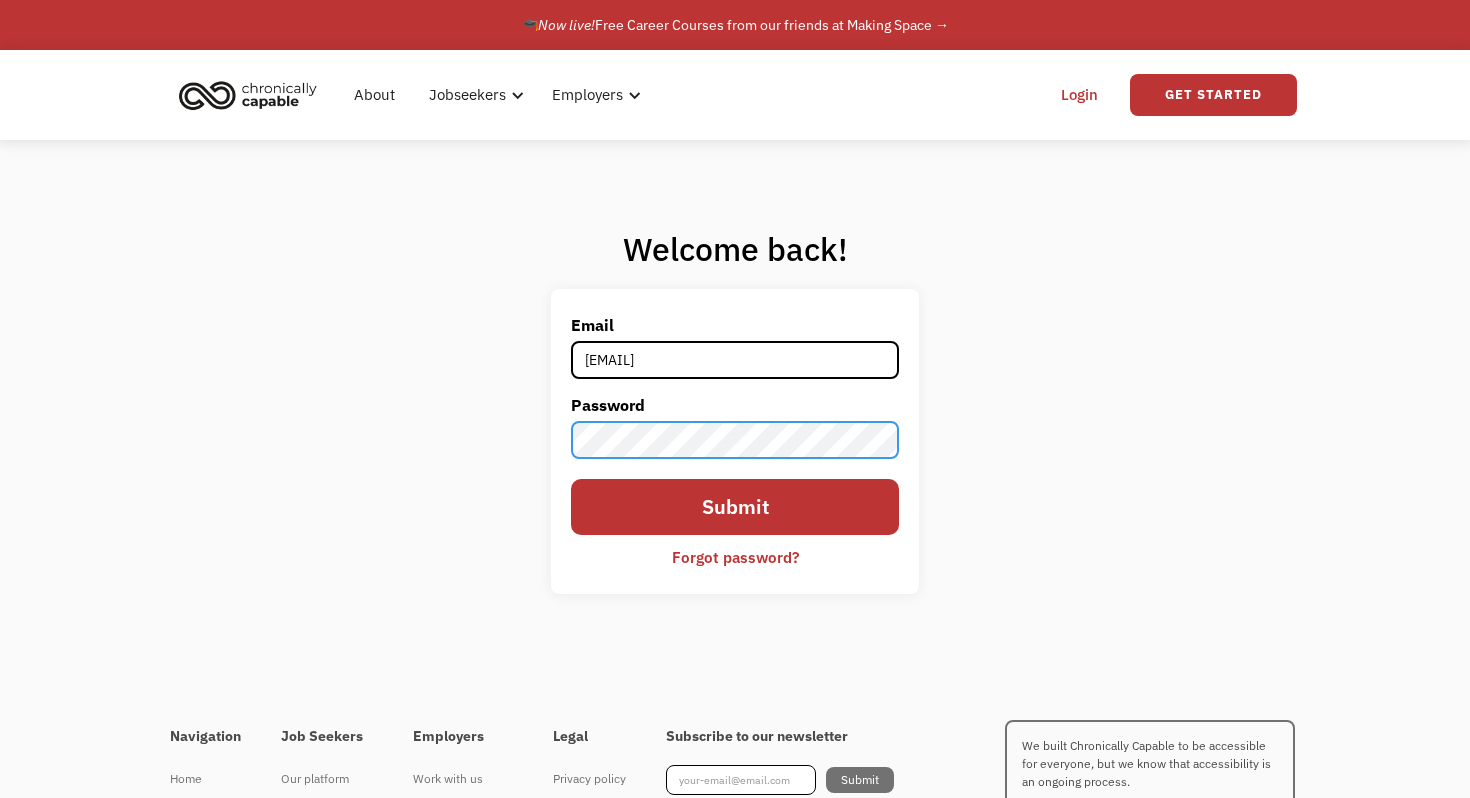 click on "Submit" at bounding box center [735, 507] 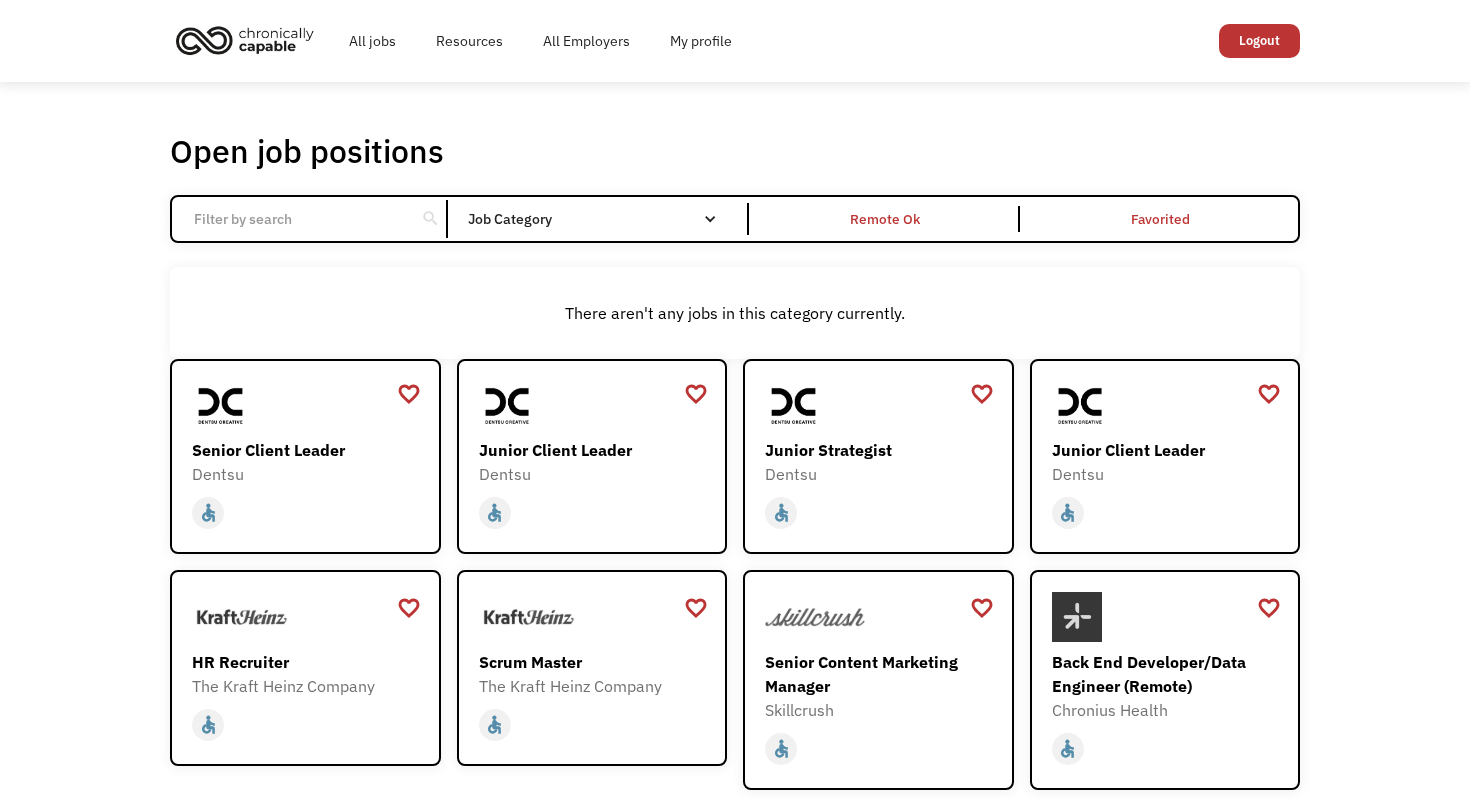 scroll, scrollTop: 0, scrollLeft: 0, axis: both 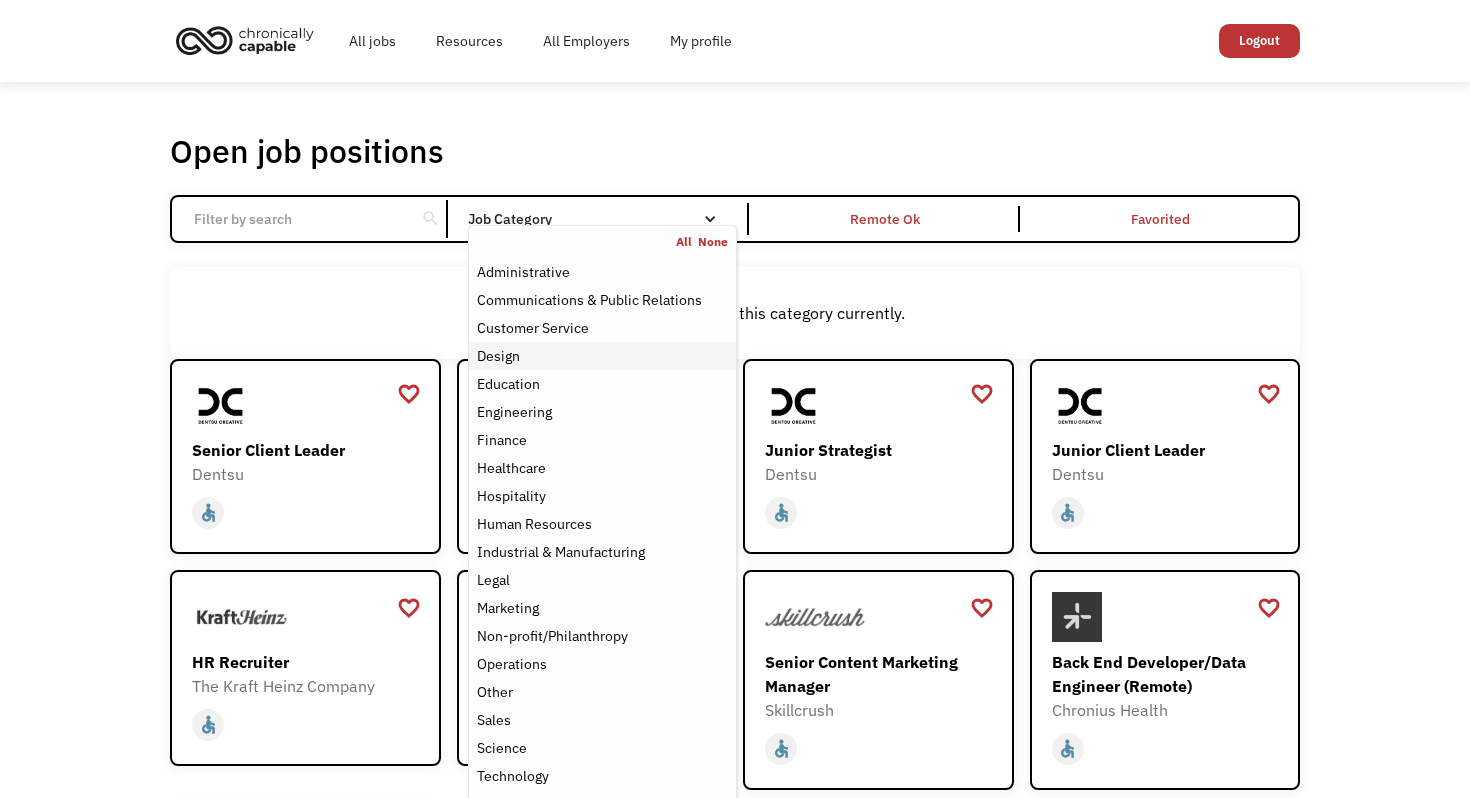 click on "Design" at bounding box center (602, 356) 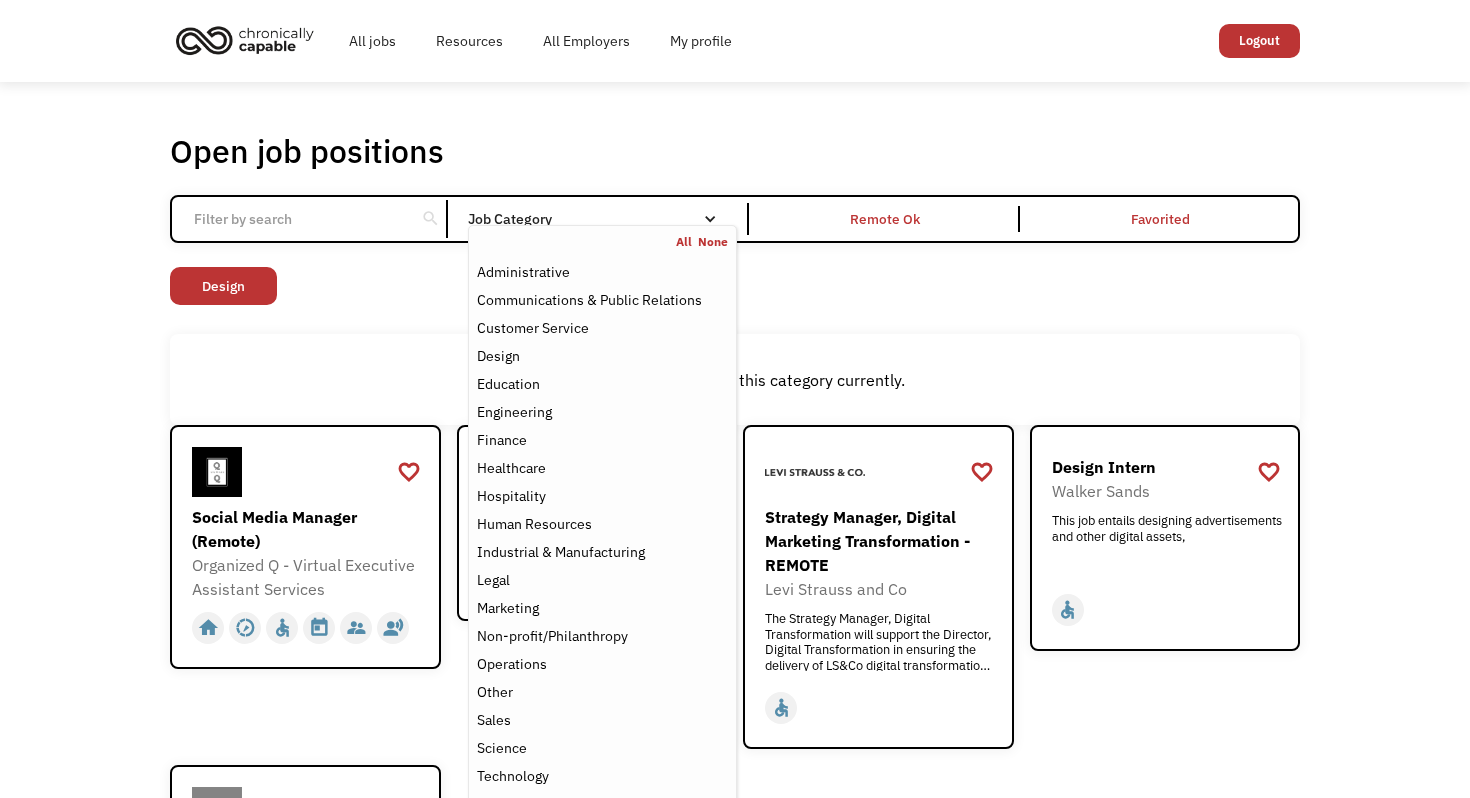 click on "Open job positions You have  X  liked items Search search Filter by category Administration Communications & Public Relations Customer Service Design Education Engineering Finance Healthcare Hospitality Human Resources Industrial & Manufacturing Legal Marketing Operations Sales Science Technology Transportation Other Job Category All None Administrative Communications & Public Relations Customer Service Design Education Engineering Finance Healthcare Hospitality Human Resources Industrial & Manufacturing Legal Marketing Non-profit/Philanthropy Operations Other Sales Science Technology Transportation Filter by type Full-time Part-time Remote Ok Favorited Favorited Thank you! Your submission has been received! Oops! Something went wrong while submitting the form. Non-profit/Philanthropy Other Transportation Technology Science Sales Operations Marketing Legal Industrial & Manufacturing Human Resources Hospitality Healthcare Finance Engineering Education Design Customer Service Communications & Public Relations" at bounding box center (735, 586) 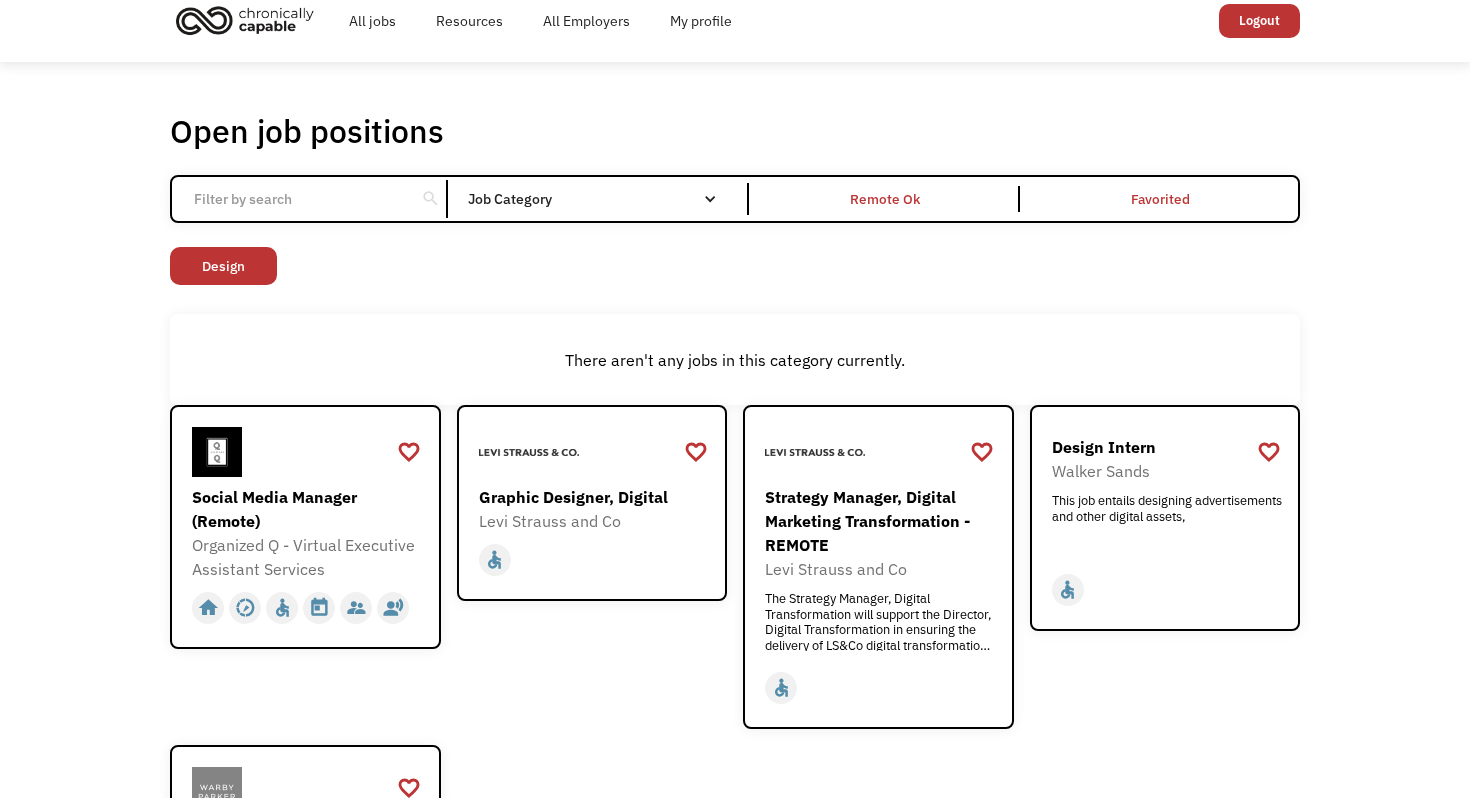 scroll, scrollTop: 0, scrollLeft: 0, axis: both 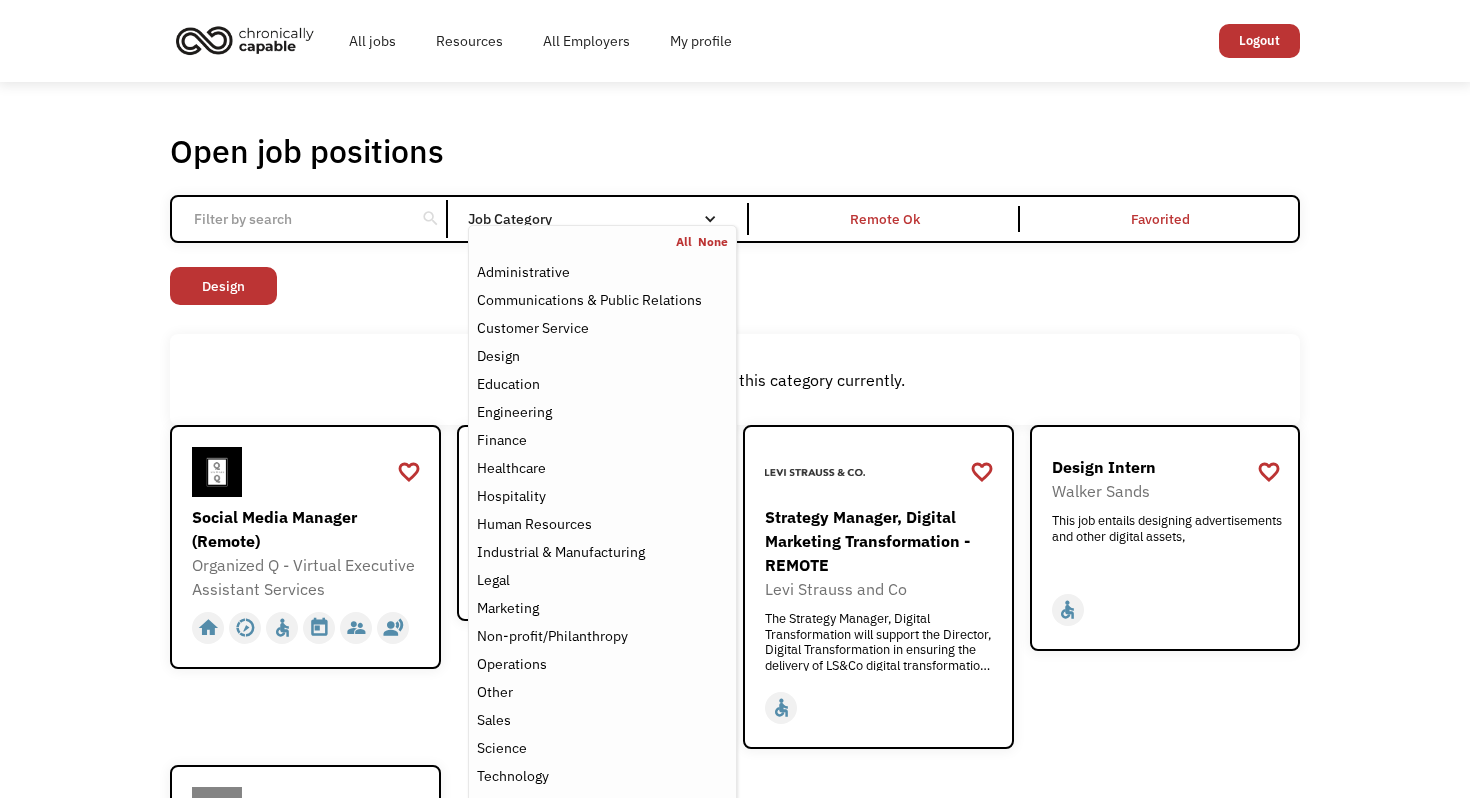 click on "All None Administrative Communications & Public Relations Customer Service Design Education Engineering Finance Healthcare Hospitality Human Resources Industrial & Manufacturing Legal Marketing Non-profit/Philanthropy Operations Other Sales Science Technology Transportation" at bounding box center (602, 526) 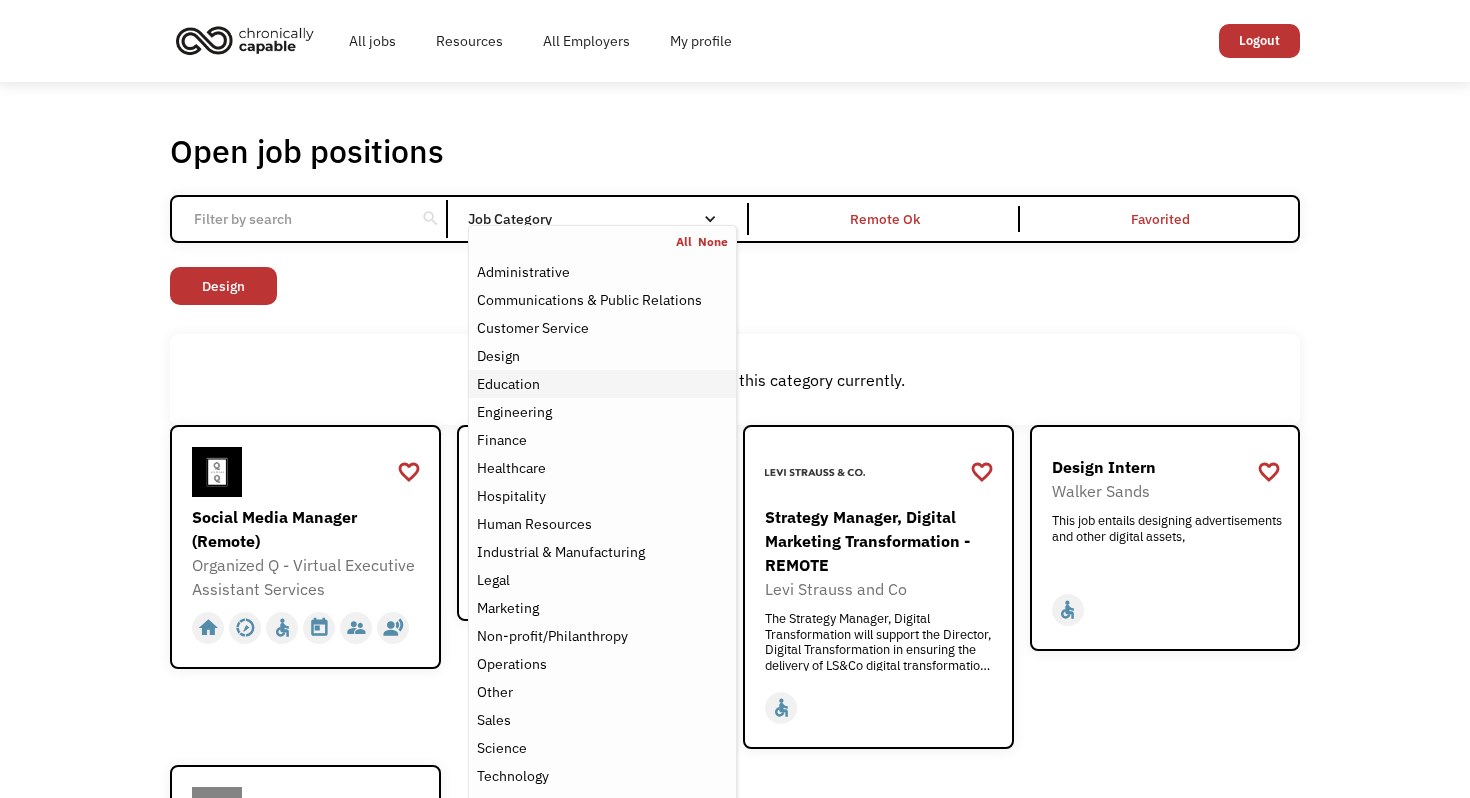 click on "Education" at bounding box center (508, 384) 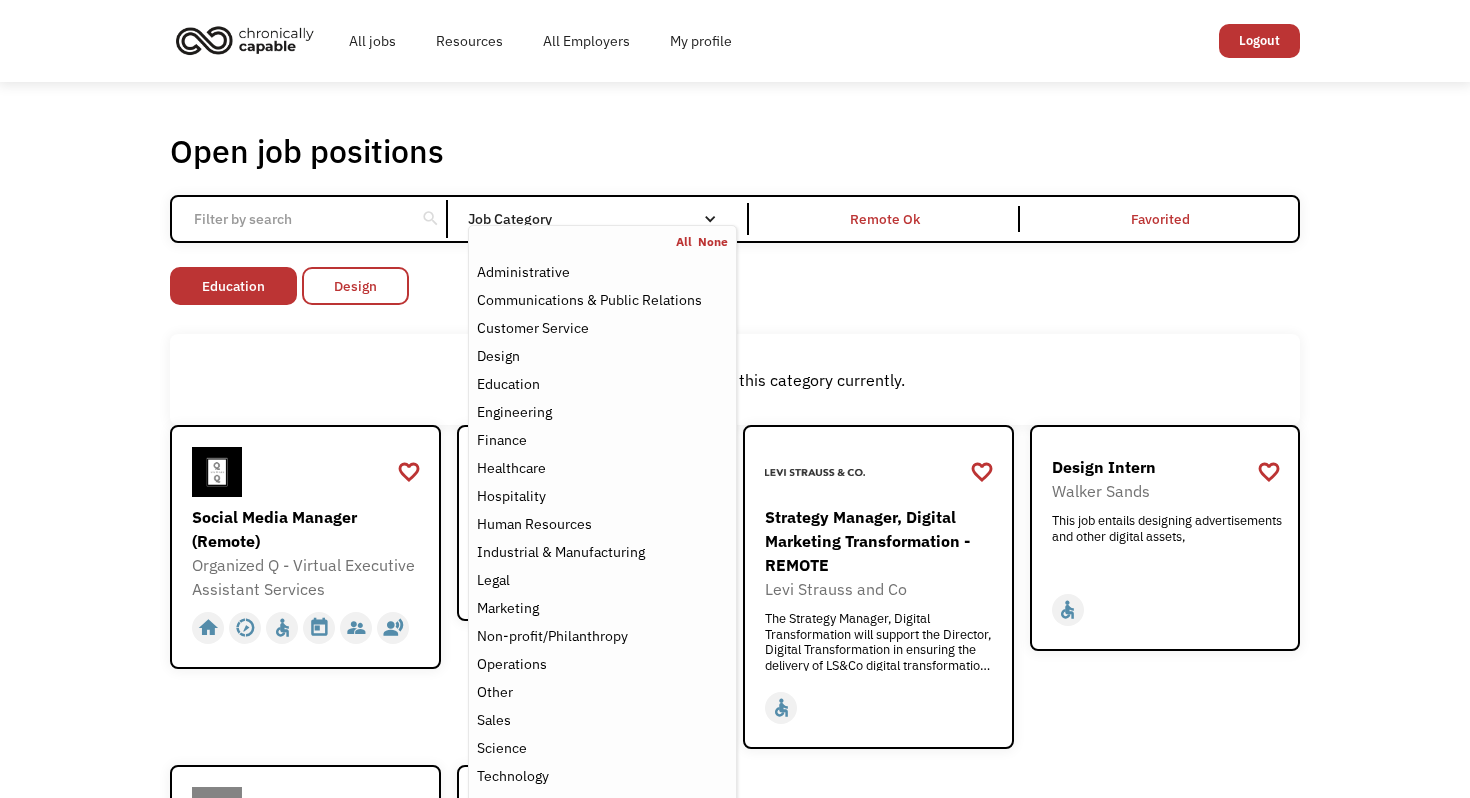 click on "Design" at bounding box center (355, 286) 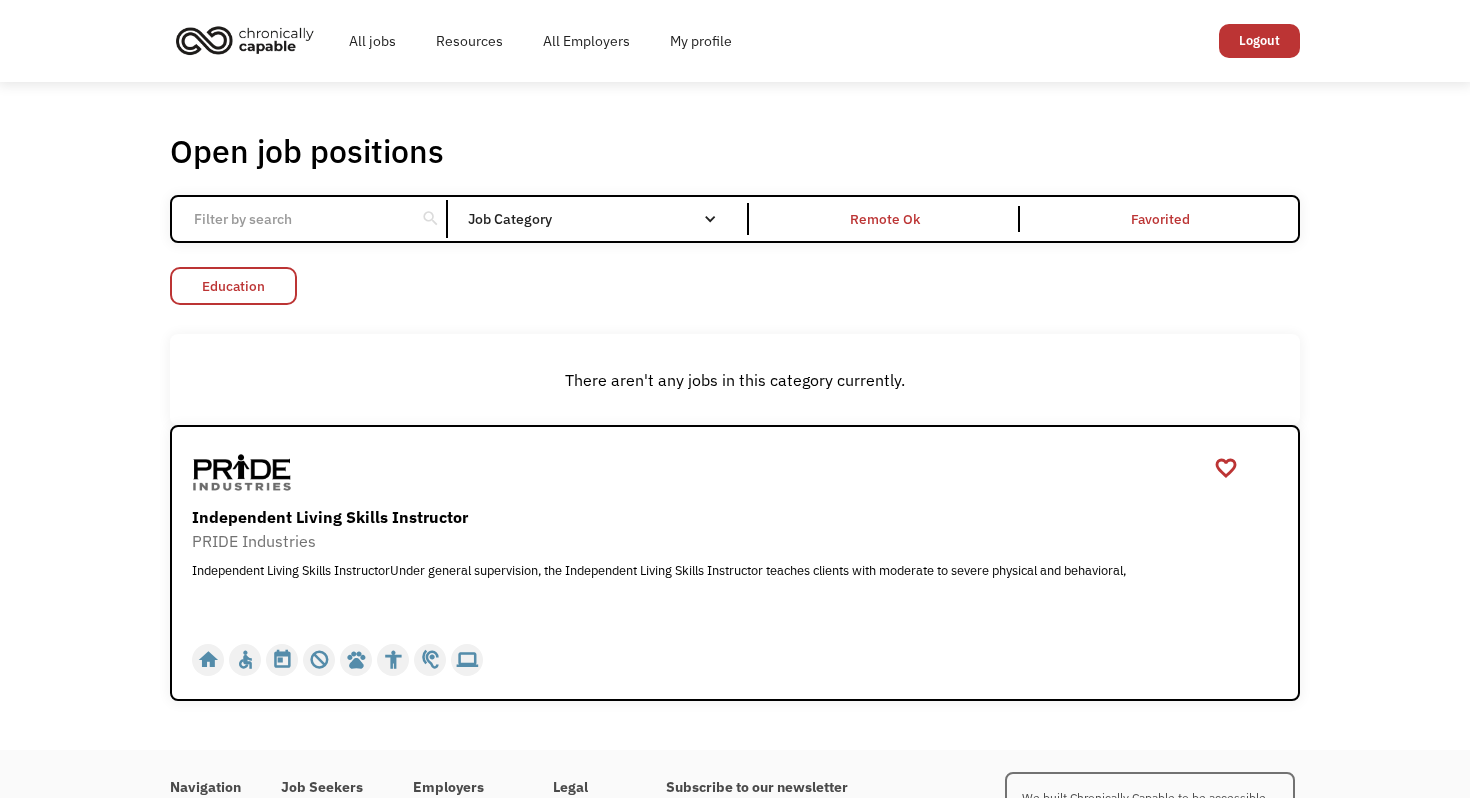 click on "Education" at bounding box center (233, 286) 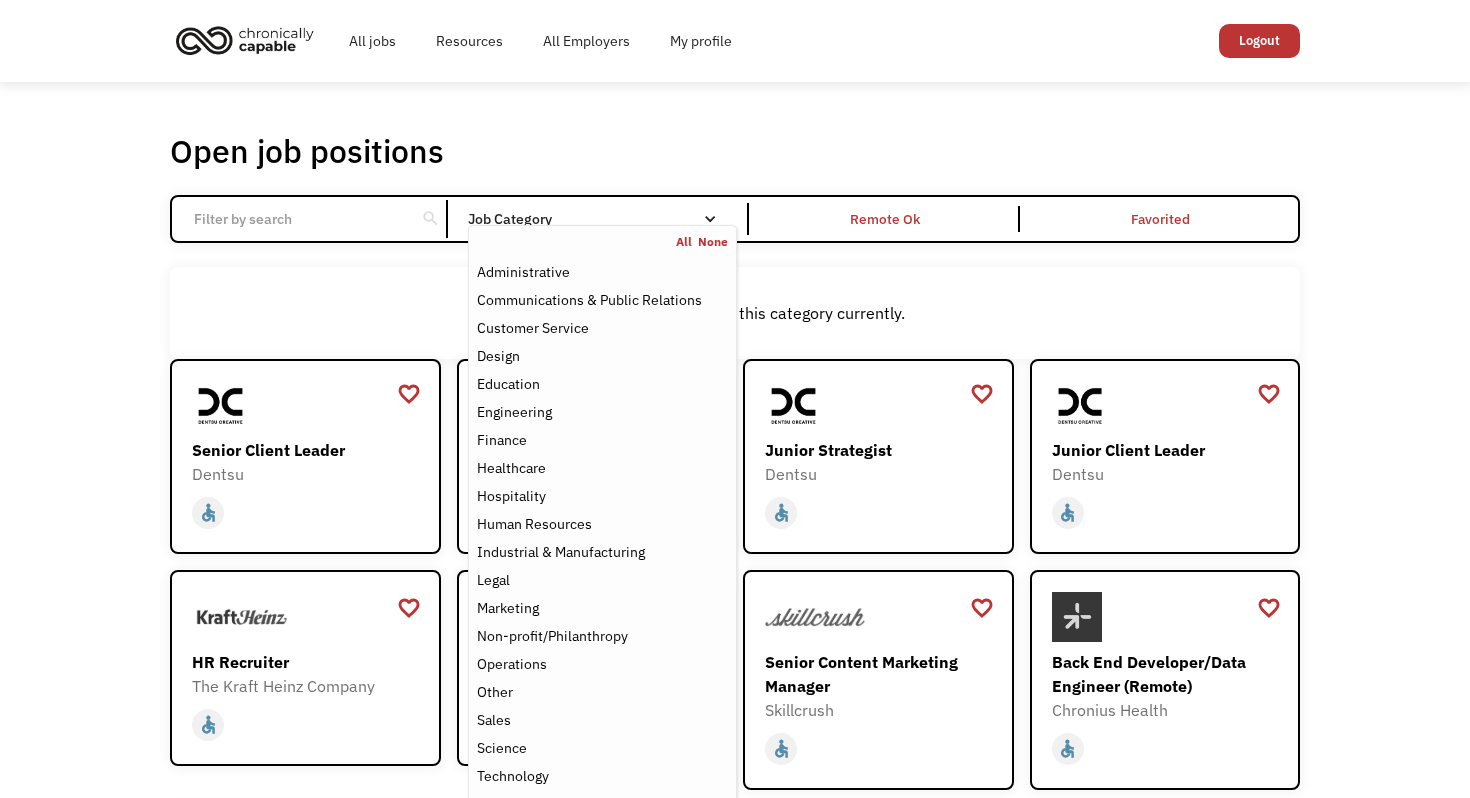 click on "Job Category" at bounding box center (602, 219) 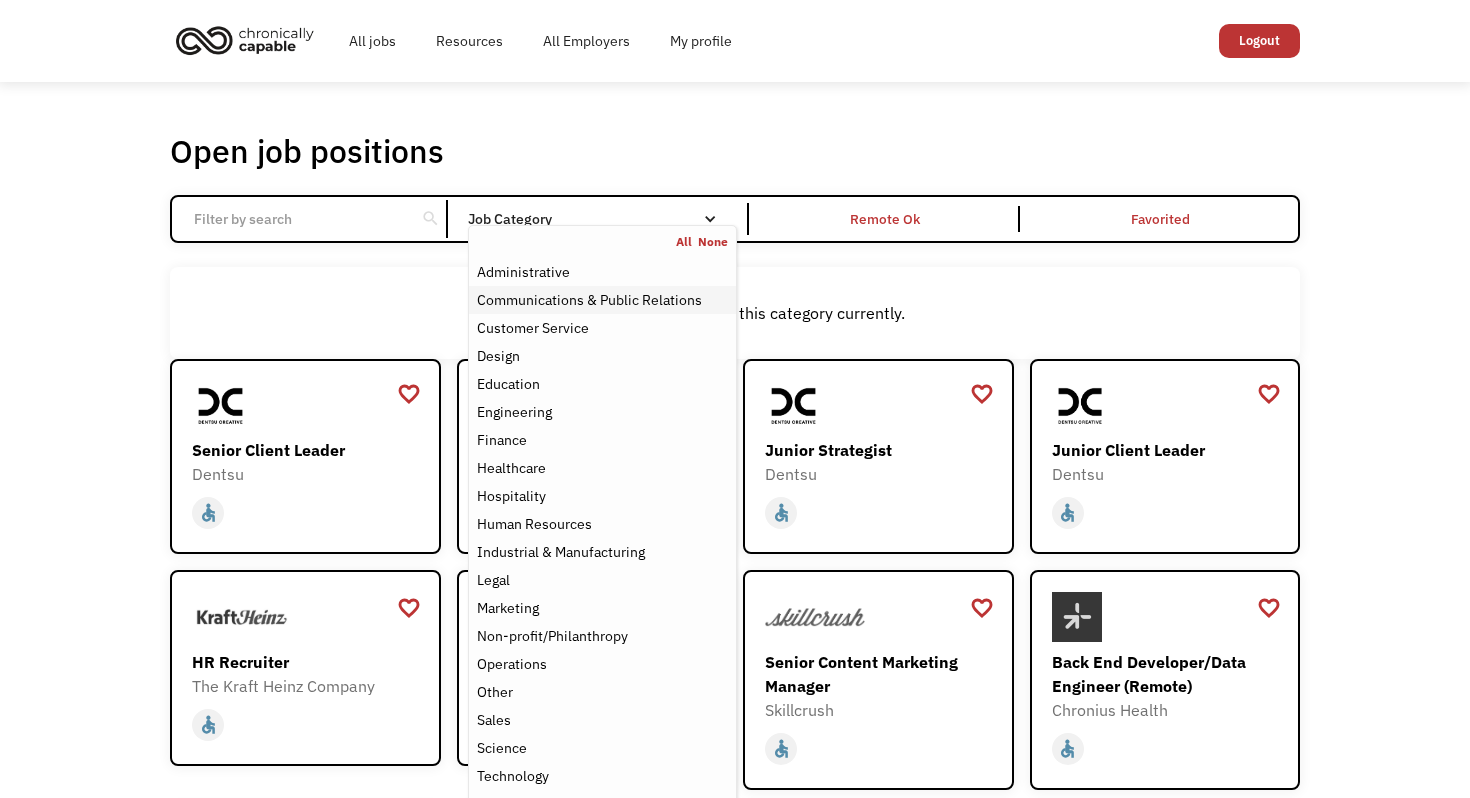 click on "Communications & Public Relations" at bounding box center [602, 300] 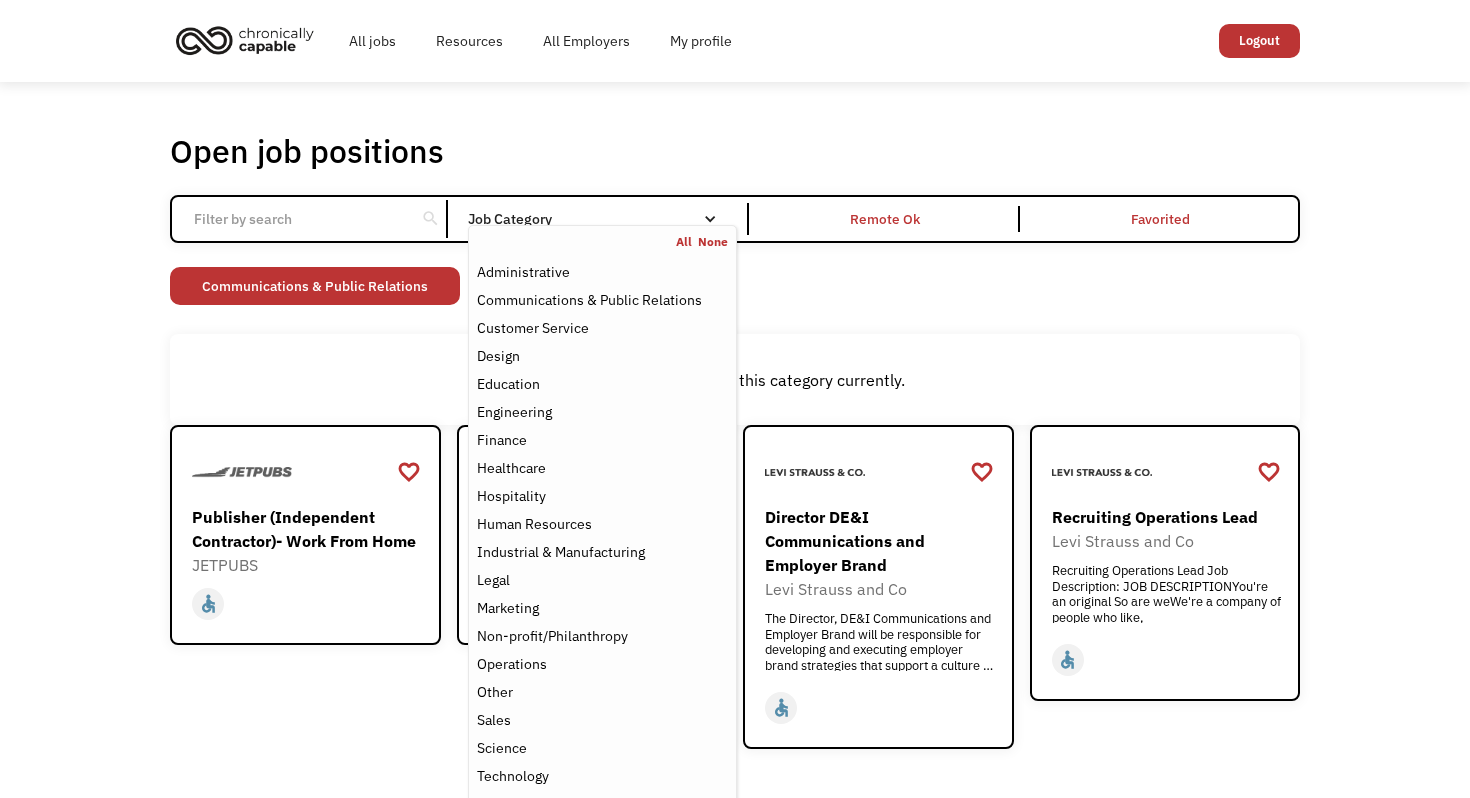 click on "There aren't any jobs in this category currently." at bounding box center (735, 380) 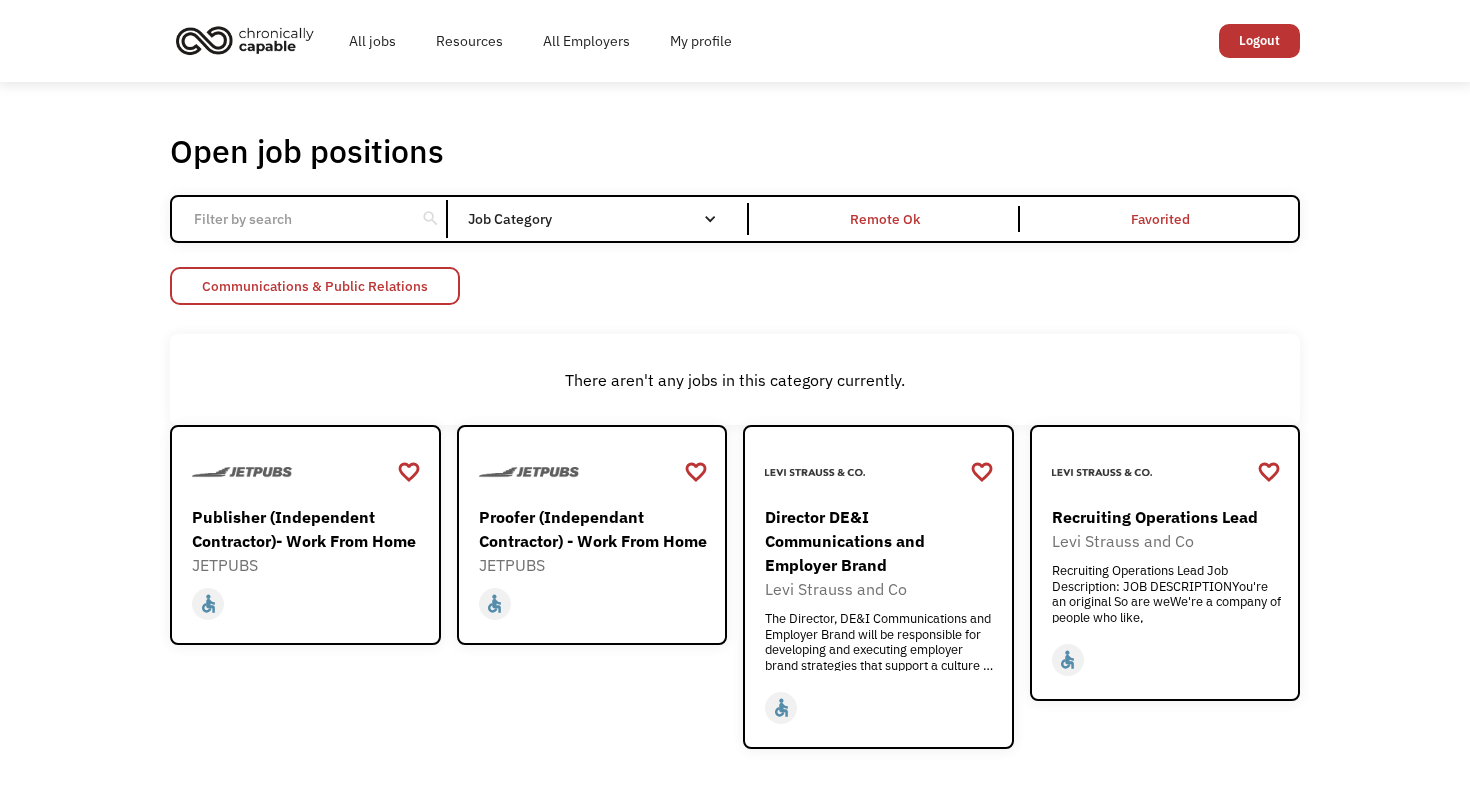 click on "Communications & Public Relations" at bounding box center [315, 286] 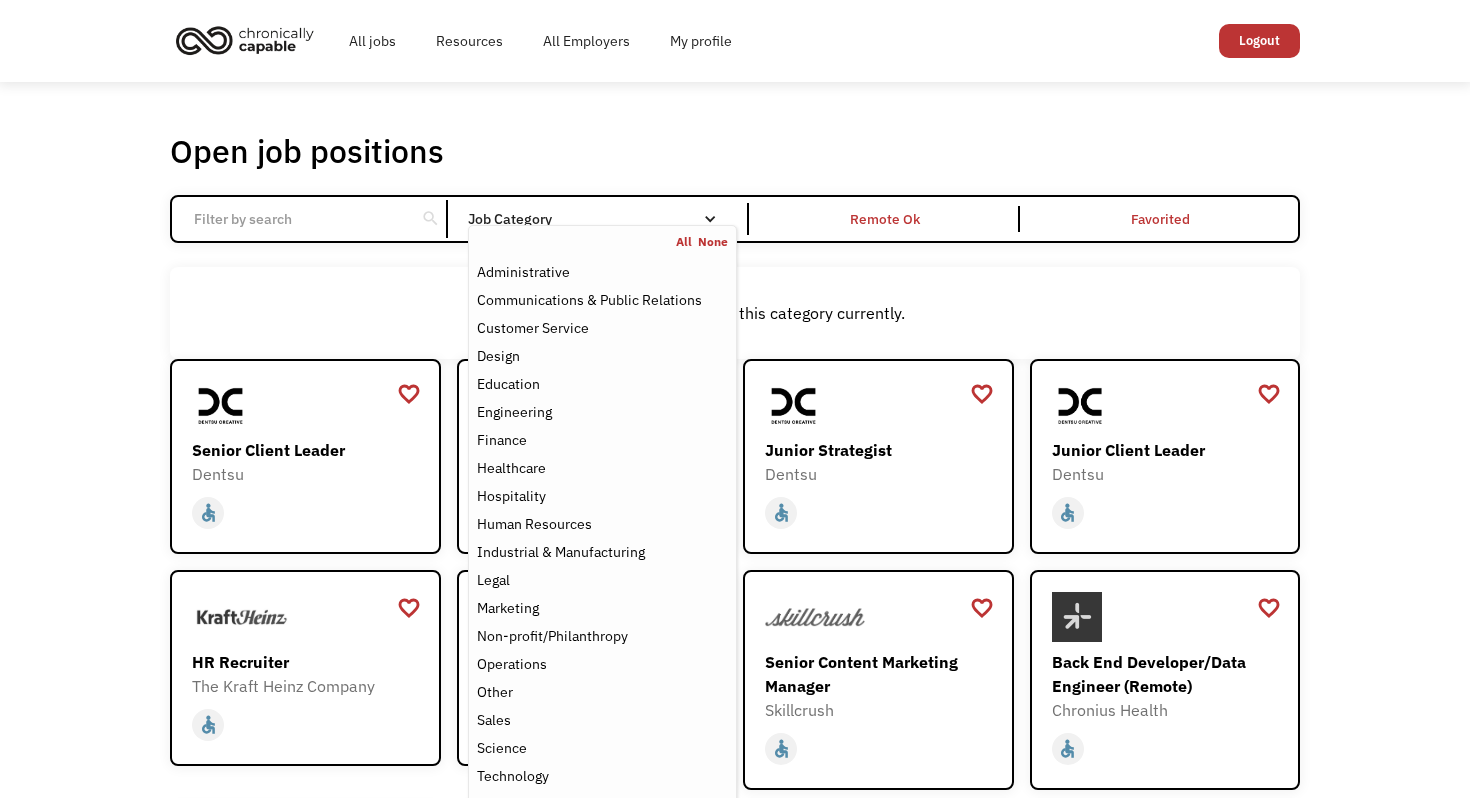 click on "Job Category" at bounding box center (602, 219) 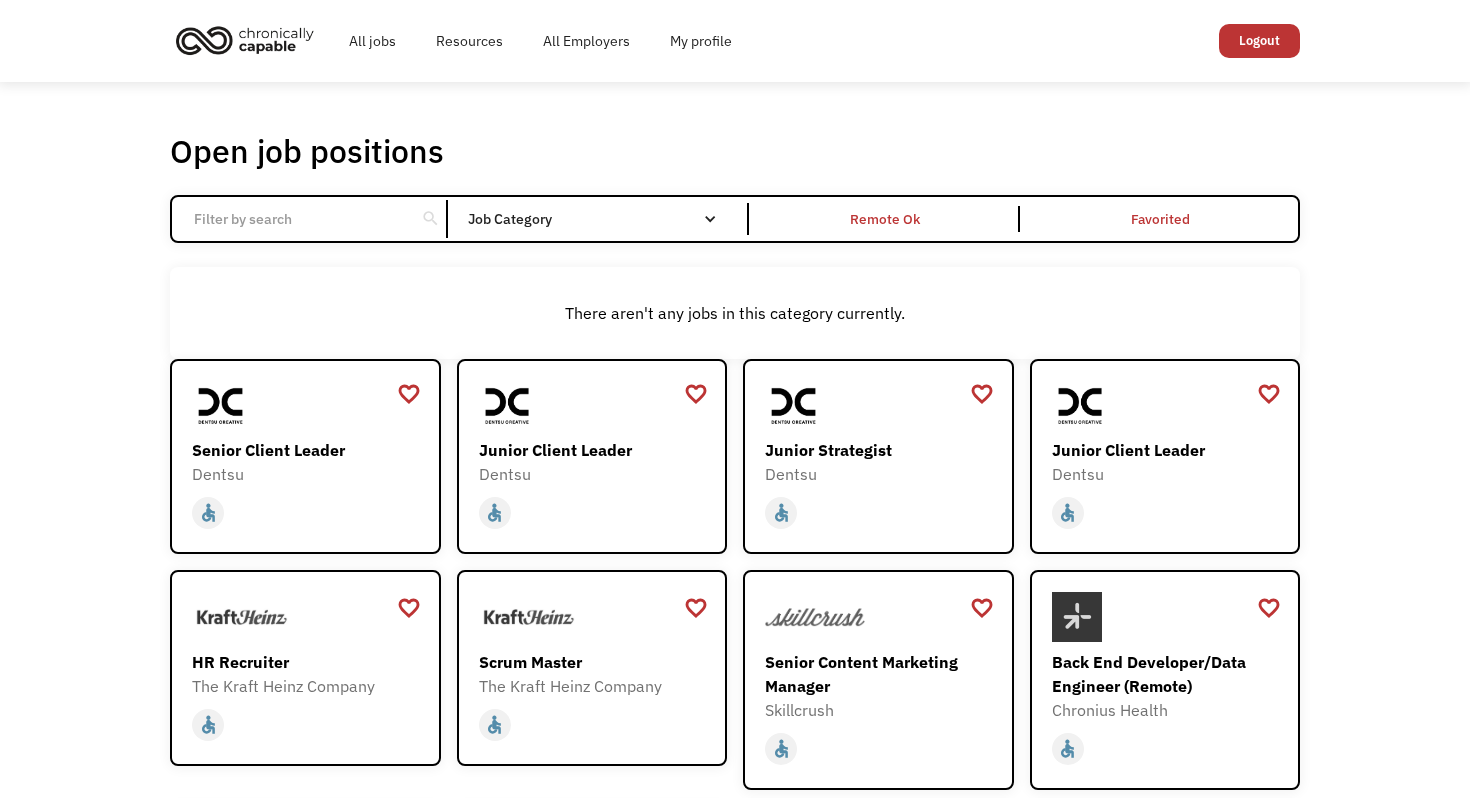 click on "Job Category" at bounding box center [602, 219] 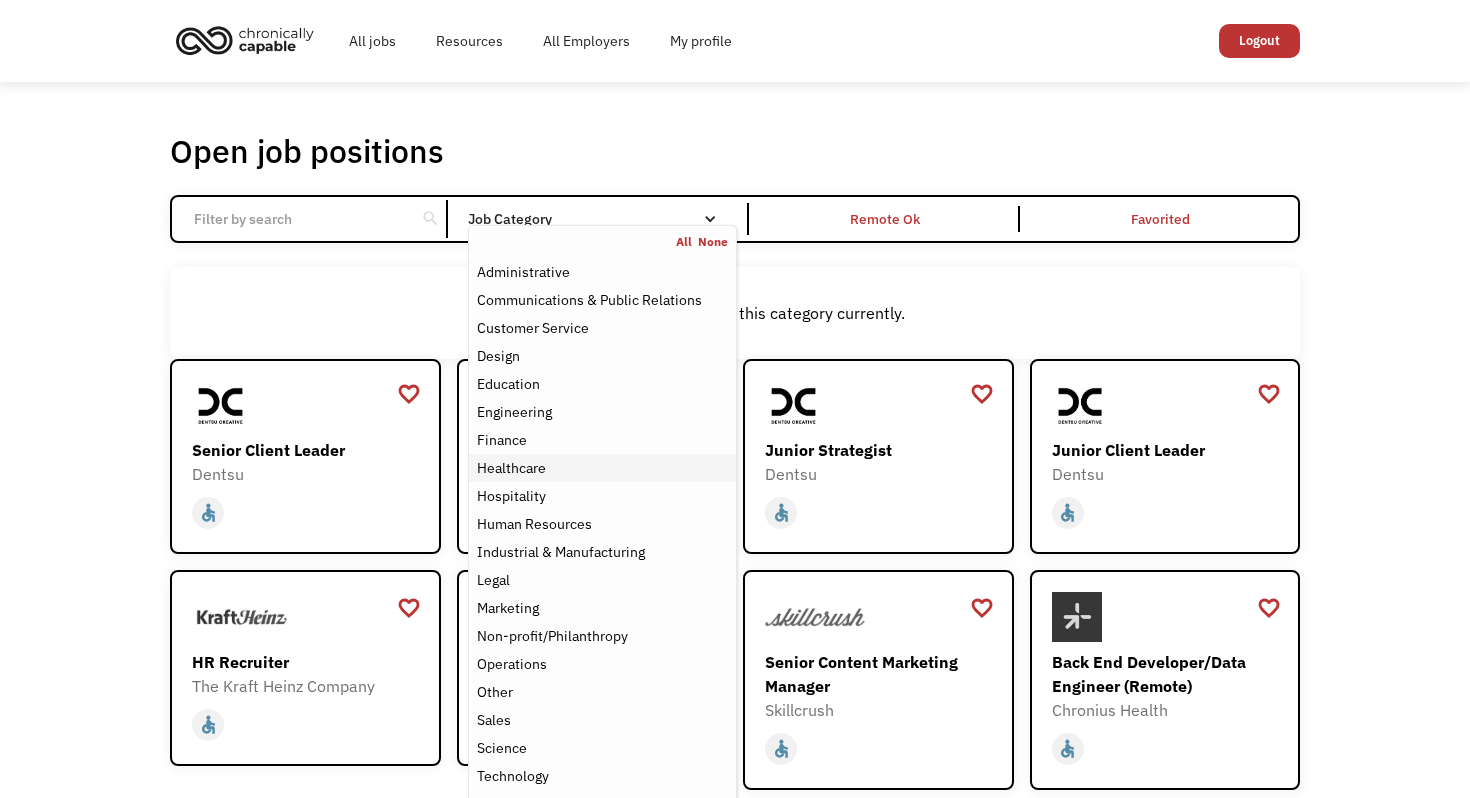 click on "Healthcare" at bounding box center (511, 468) 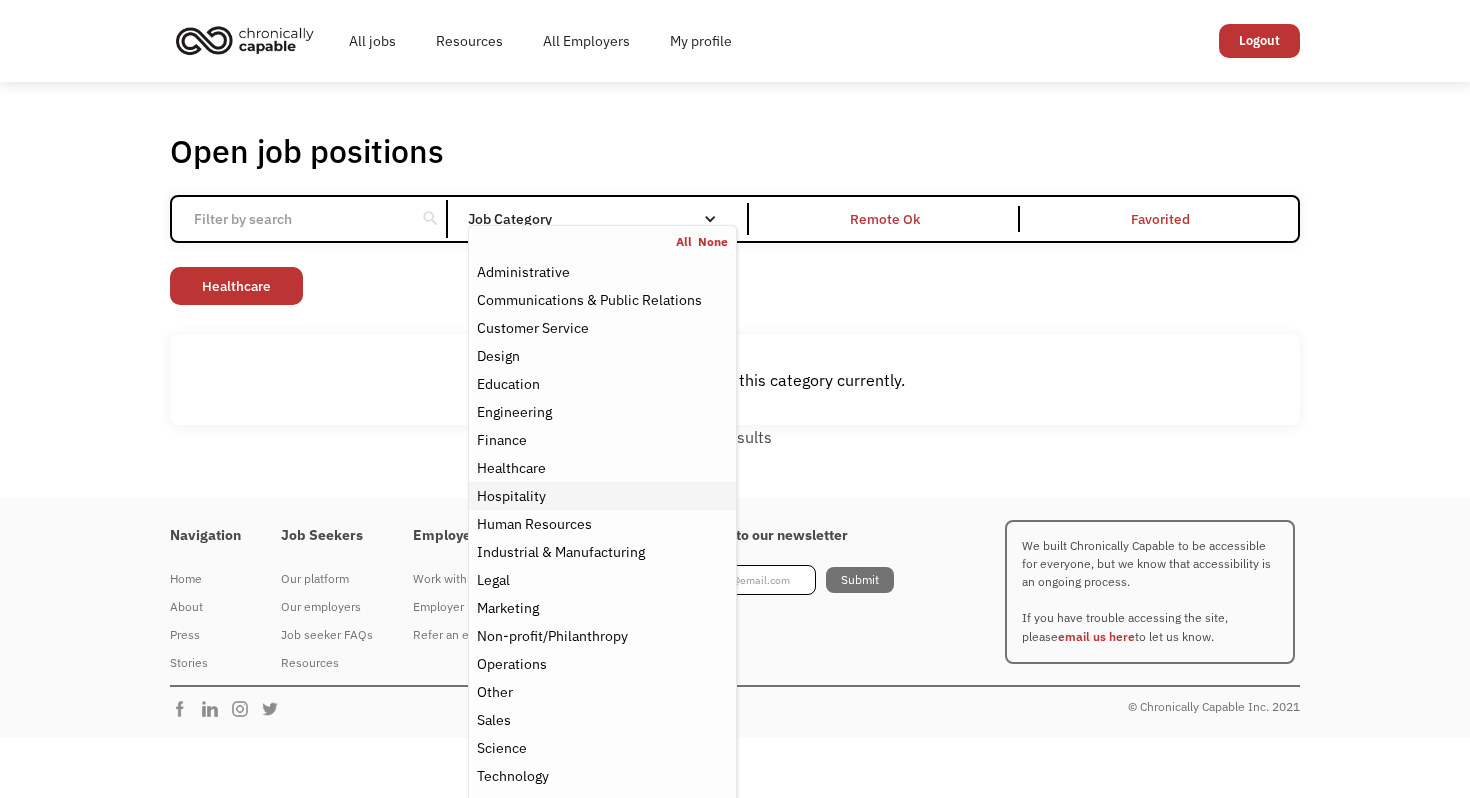 click on "Hospitality" at bounding box center [511, 496] 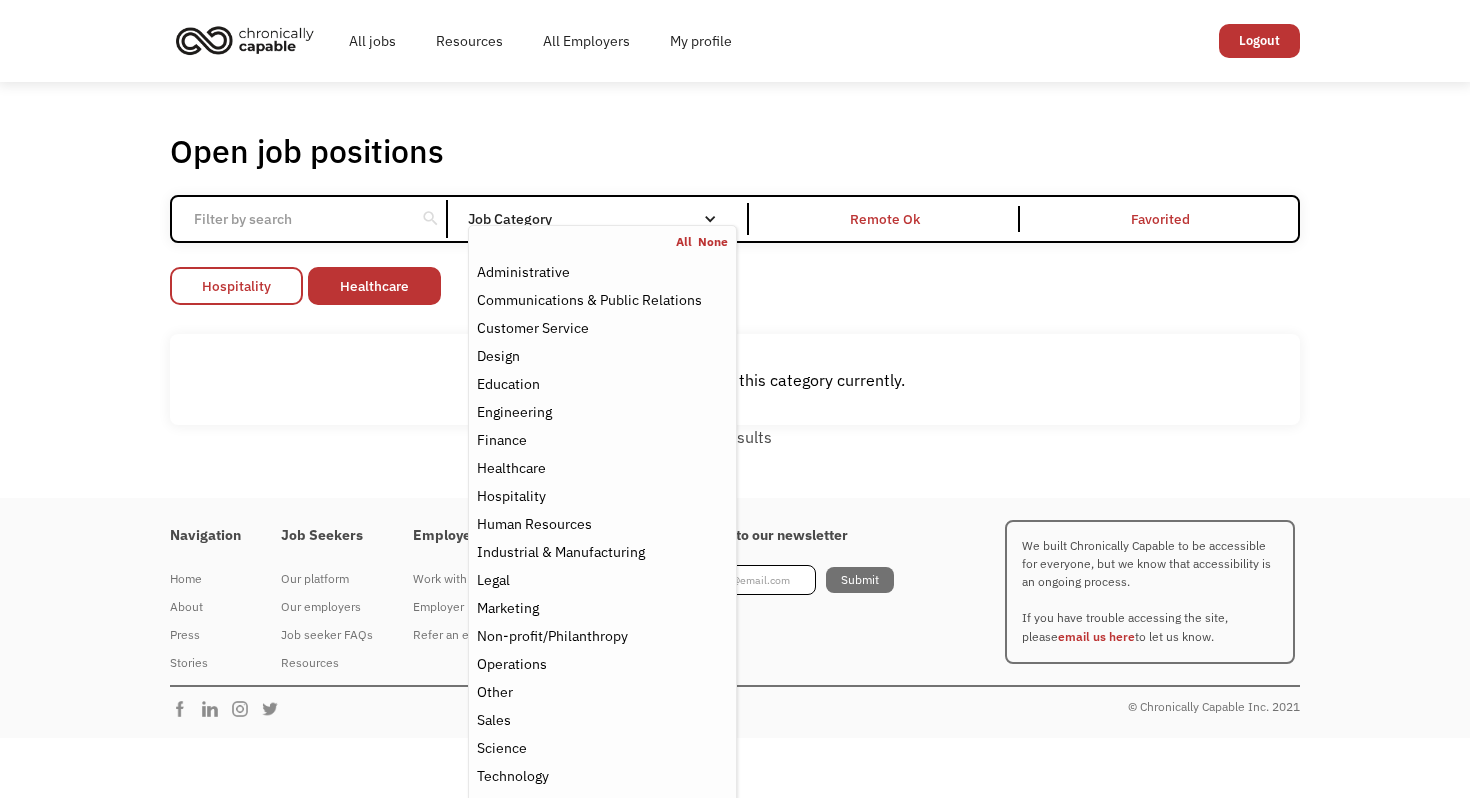 click on "Hospitality" at bounding box center [236, 286] 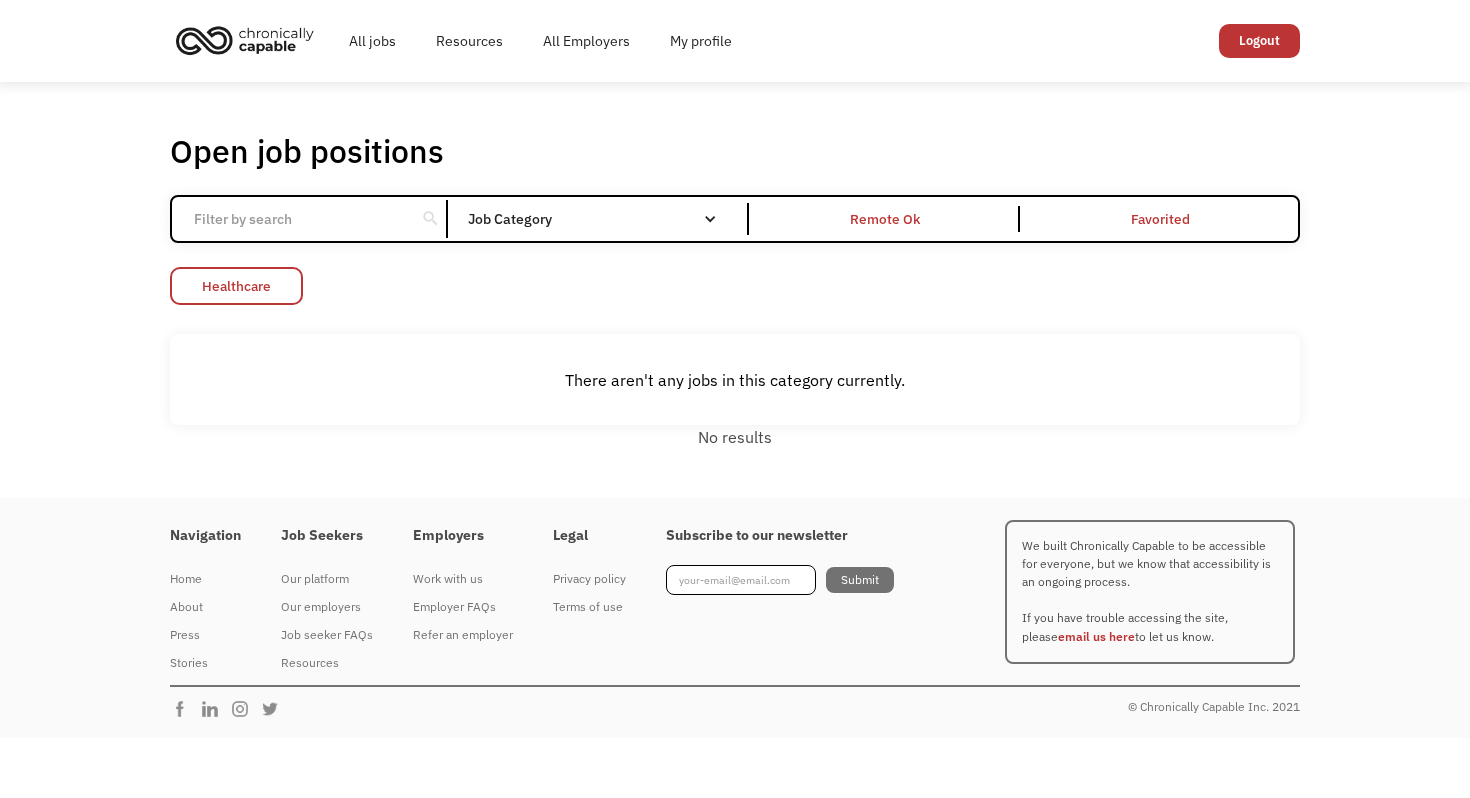 click on "Healthcare" at bounding box center [236, 286] 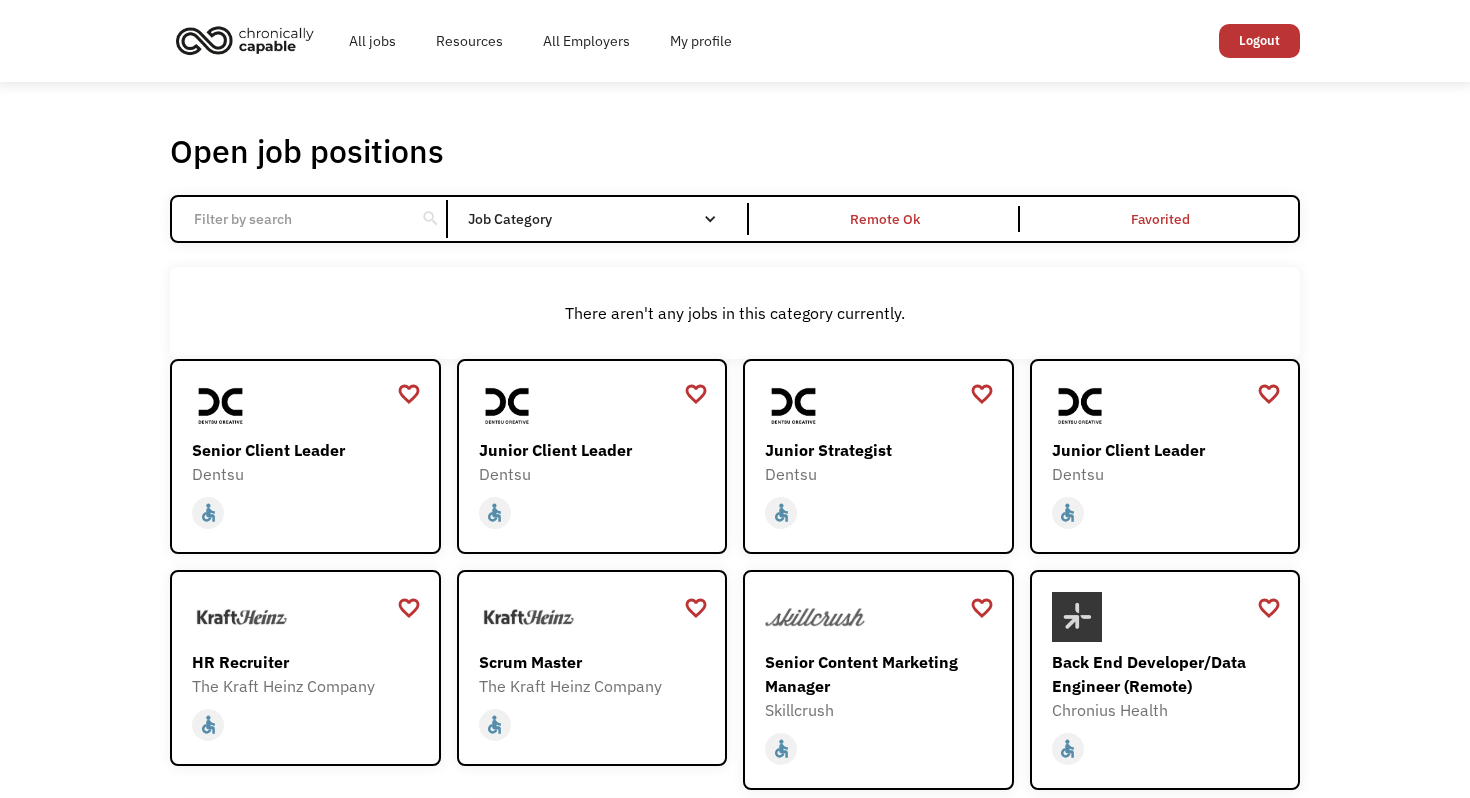 click on "search Filter by category Administration Communications & Public Relations Customer Service Design Education Engineering Finance Healthcare Hospitality Human Resources Industrial & Manufacturing Legal Marketing Operations Sales Science Technology Transportation Other Job Category All None Administrative Communications & Public Relations Customer Service Design Education Engineering Finance Healthcare Hospitality Human Resources Industrial & Manufacturing Legal Marketing Non-profit/Philanthropy Operations Other Sales Science Technology Transportation Filter by type Full-time Part-time Remote Ok Favorited Favorited" at bounding box center [735, 219] 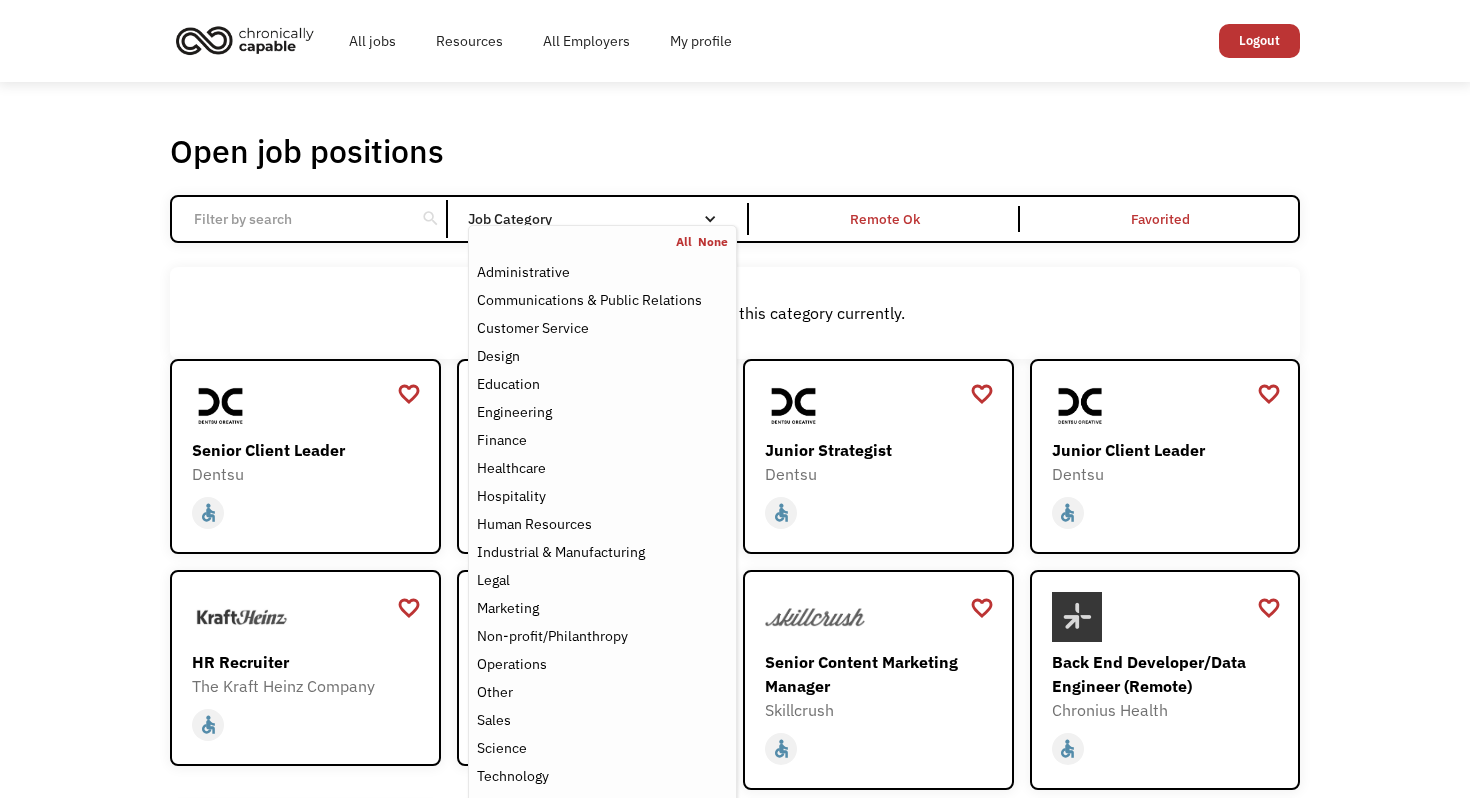 click on "Job Category" at bounding box center (602, 219) 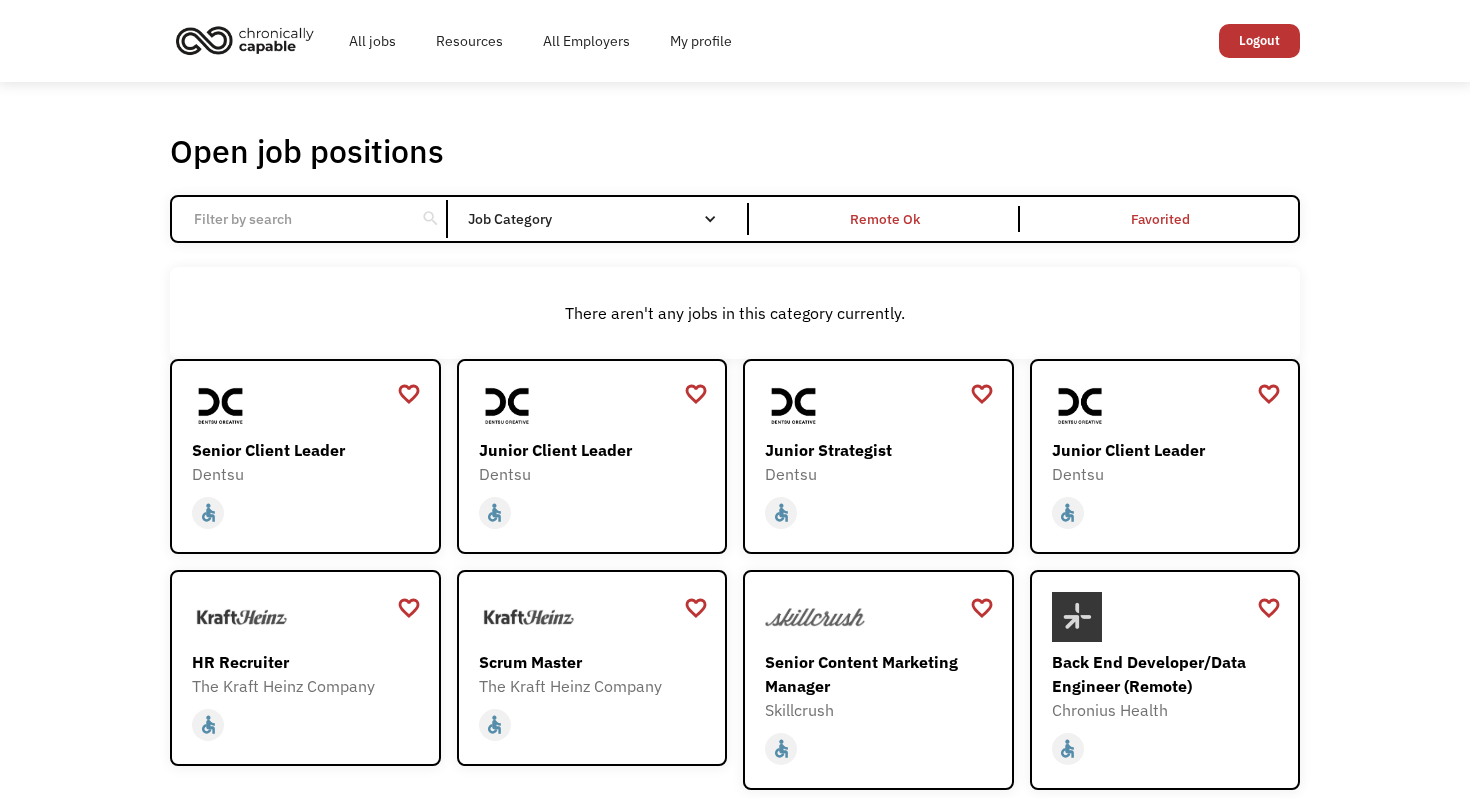 click on "Job Category" at bounding box center (602, 219) 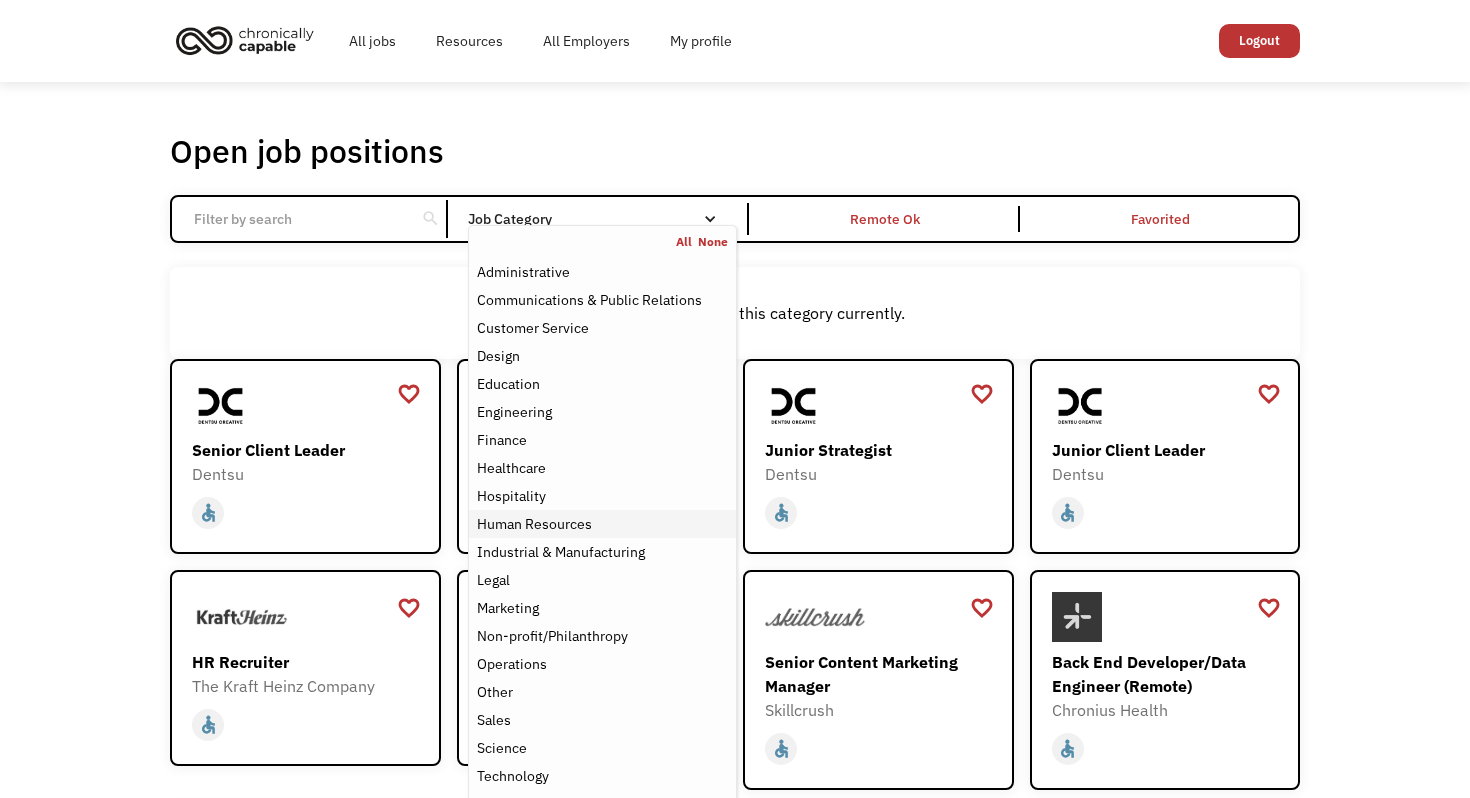 click on "Human Resources" at bounding box center (534, 524) 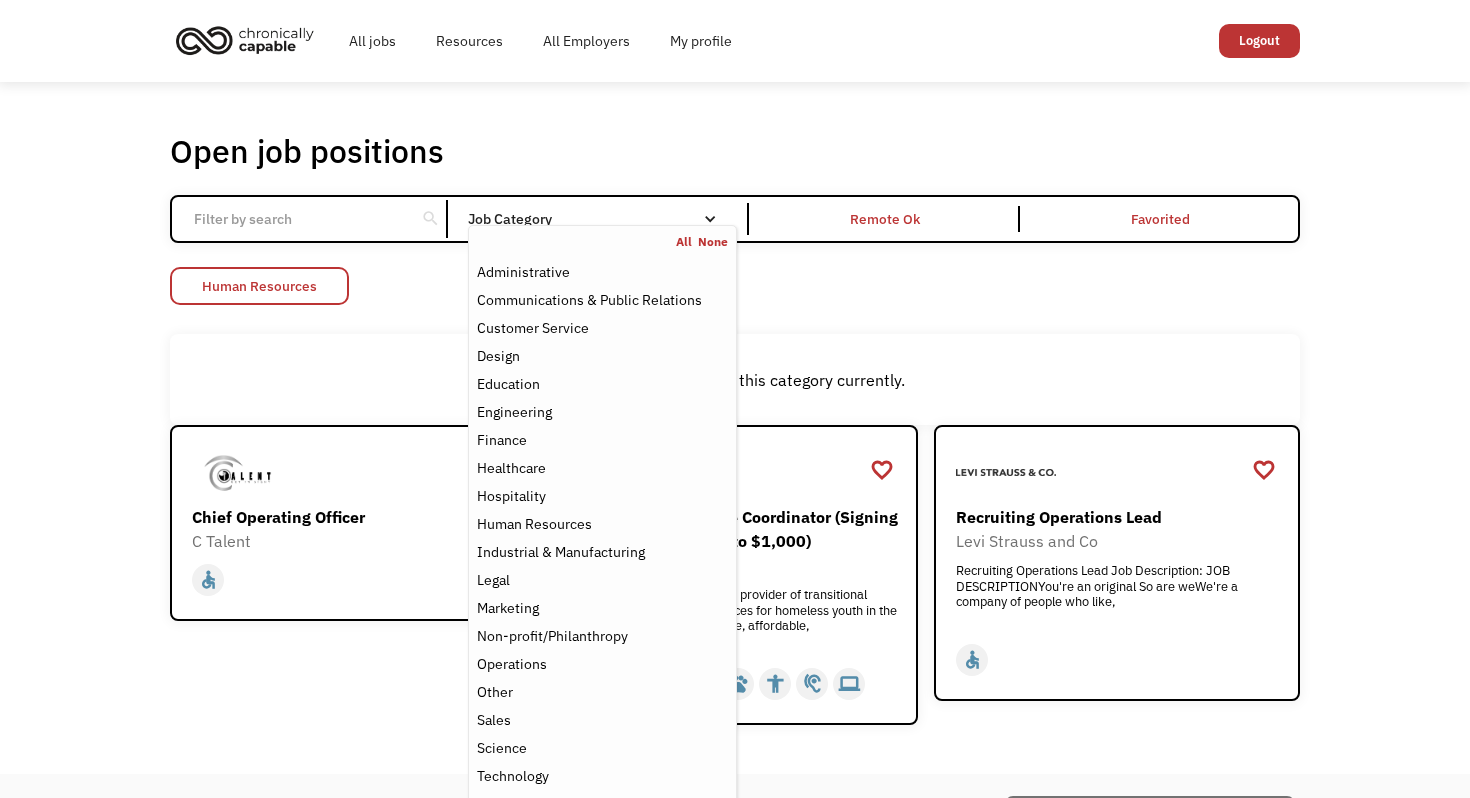 click on "Human Resources" at bounding box center [259, 286] 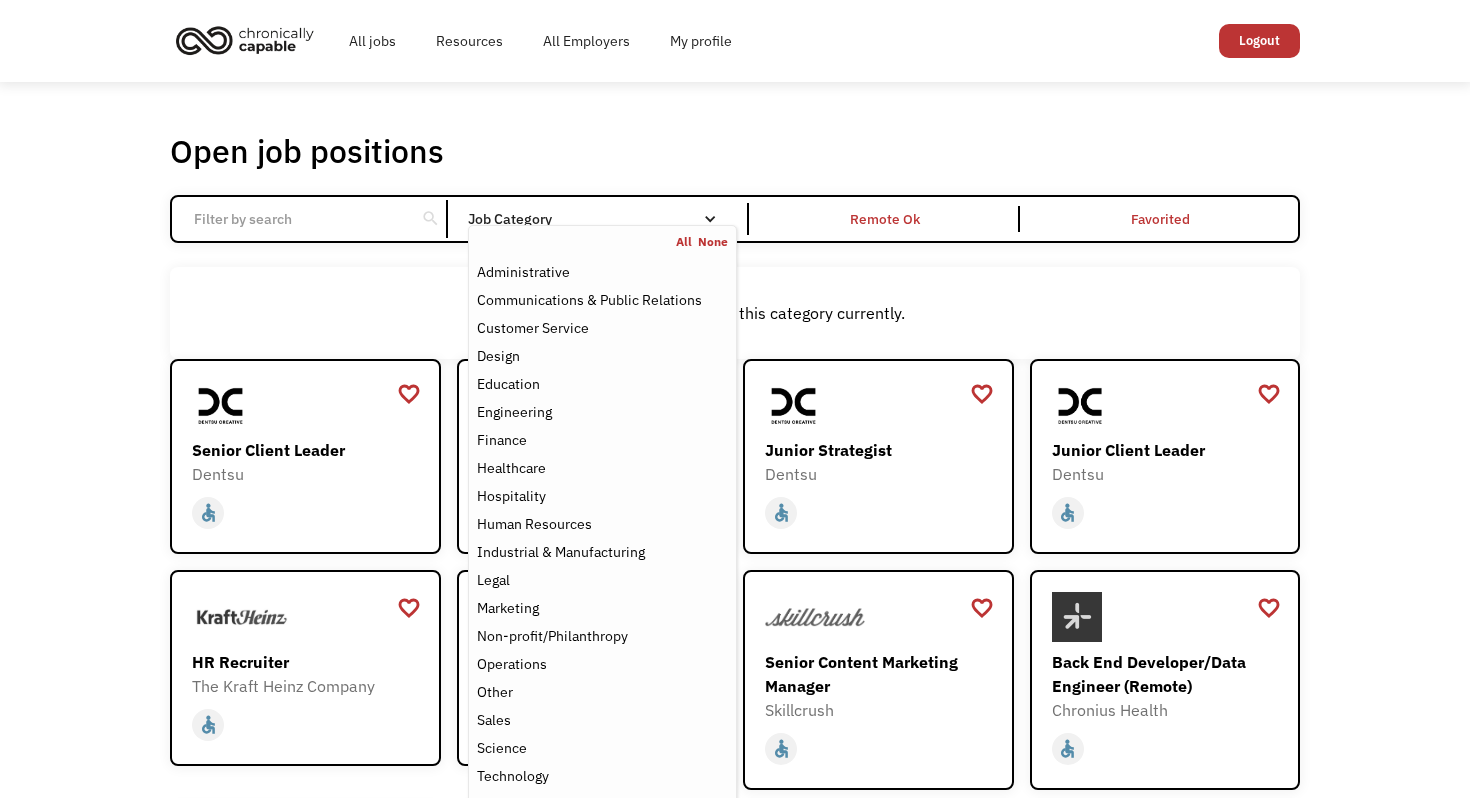 click on "Job Category" at bounding box center (602, 219) 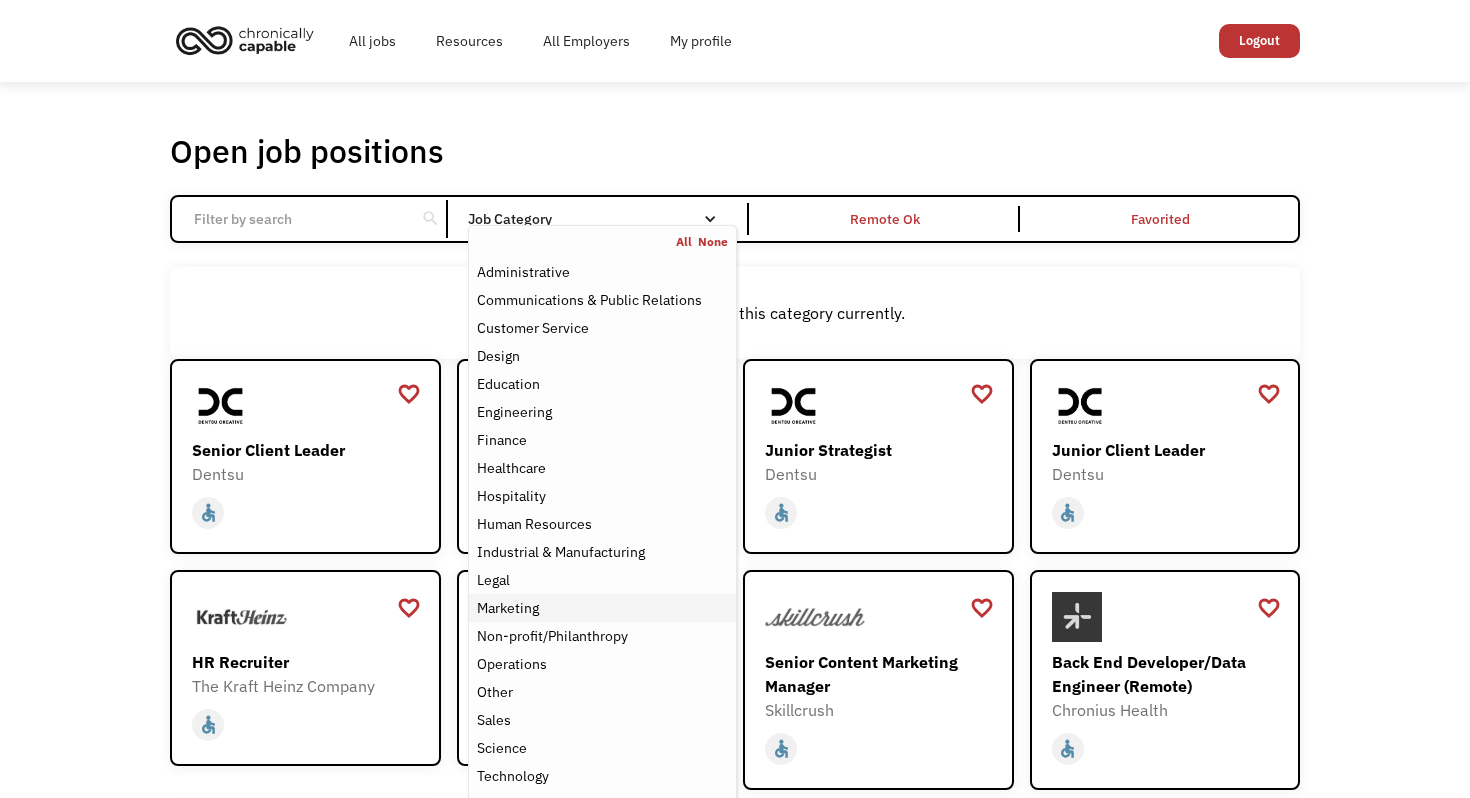 click on "Marketing" at bounding box center [508, 608] 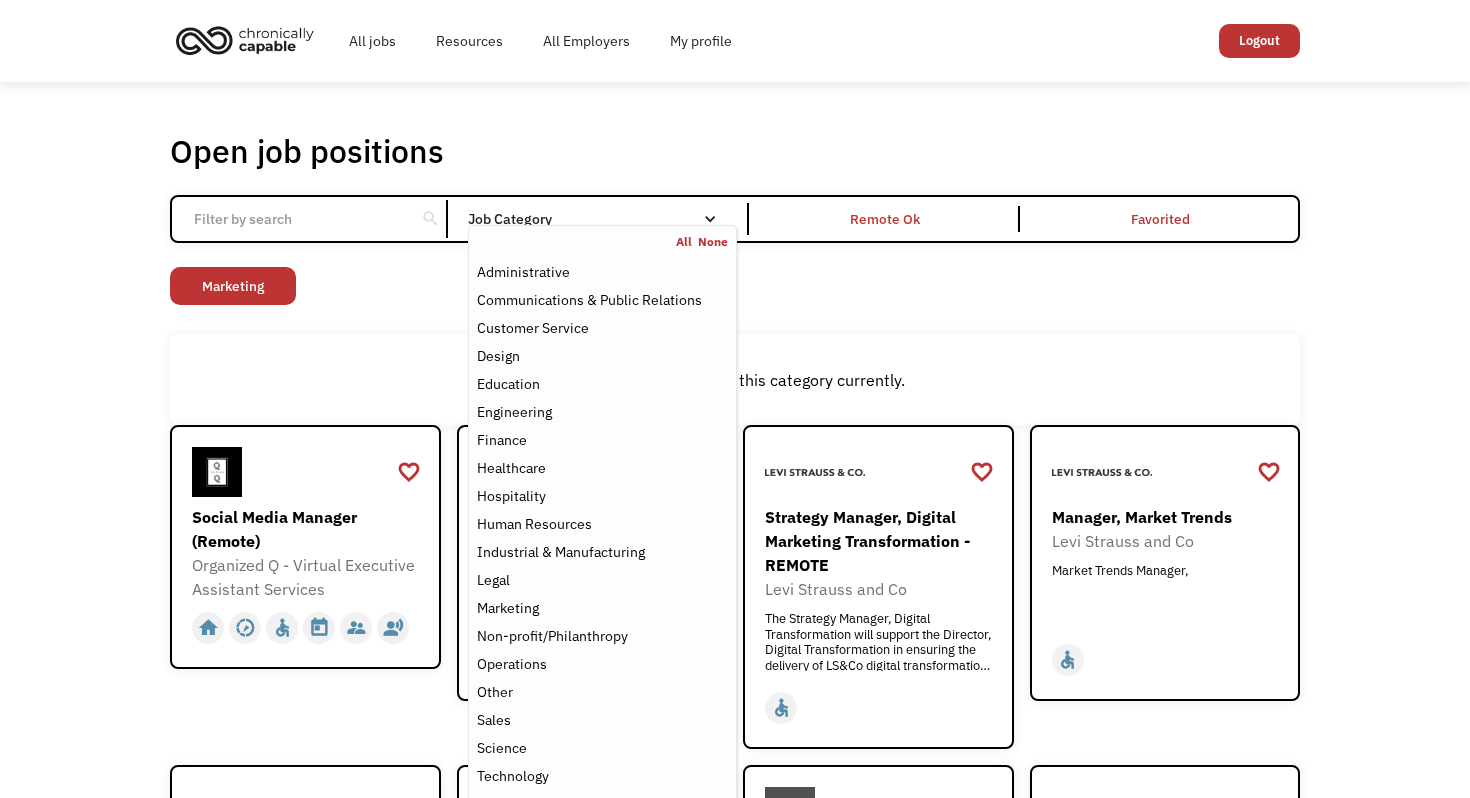 click on "Open job positions You have  X  liked items Search search Filter by category Administration Communications & Public Relations Customer Service Design Education Engineering Finance Healthcare Hospitality Human Resources Industrial & Manufacturing Legal Marketing Operations Sales Science Technology Transportation Other Job Category All None Administrative Communications & Public Relations Customer Service Design Education Engineering Finance Healthcare Hospitality Human Resources Industrial & Manufacturing Legal Marketing Non-profit/Philanthropy Operations Other Sales Science Technology Transportation Filter by type Full-time Part-time Remote Ok Favorited Favorited Thank you! Your submission has been received! Oops! Something went wrong while submitting the form. Non-profit/Philanthropy Other Transportation Technology Science Sales Operations Marketing Legal Industrial & Manufacturing Human Resources Hospitality Healthcare Finance Engineering Education Design Customer Service Communications & Public Relations" at bounding box center (735, 586) 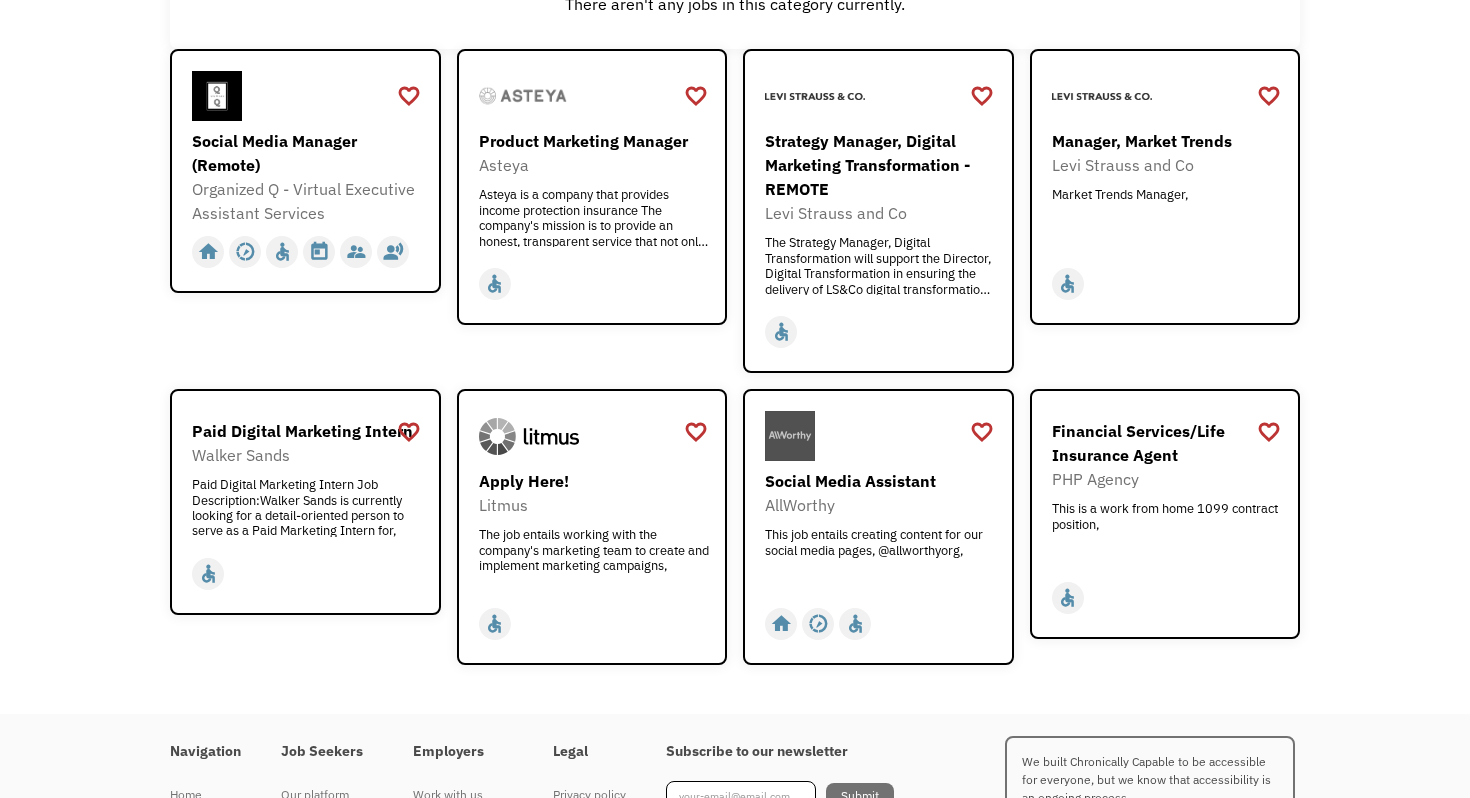 scroll, scrollTop: 381, scrollLeft: 0, axis: vertical 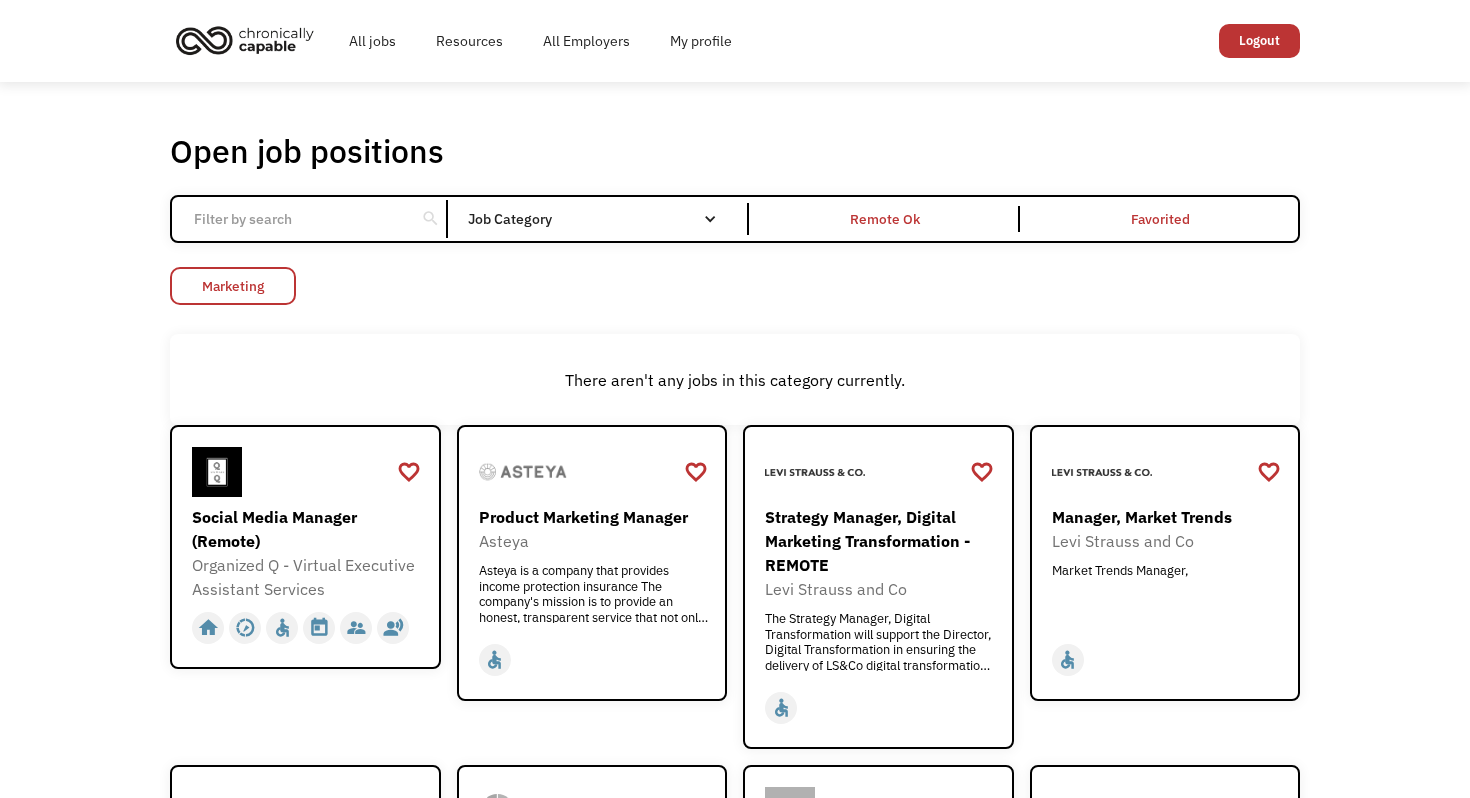 click on "Marketing" at bounding box center [233, 286] 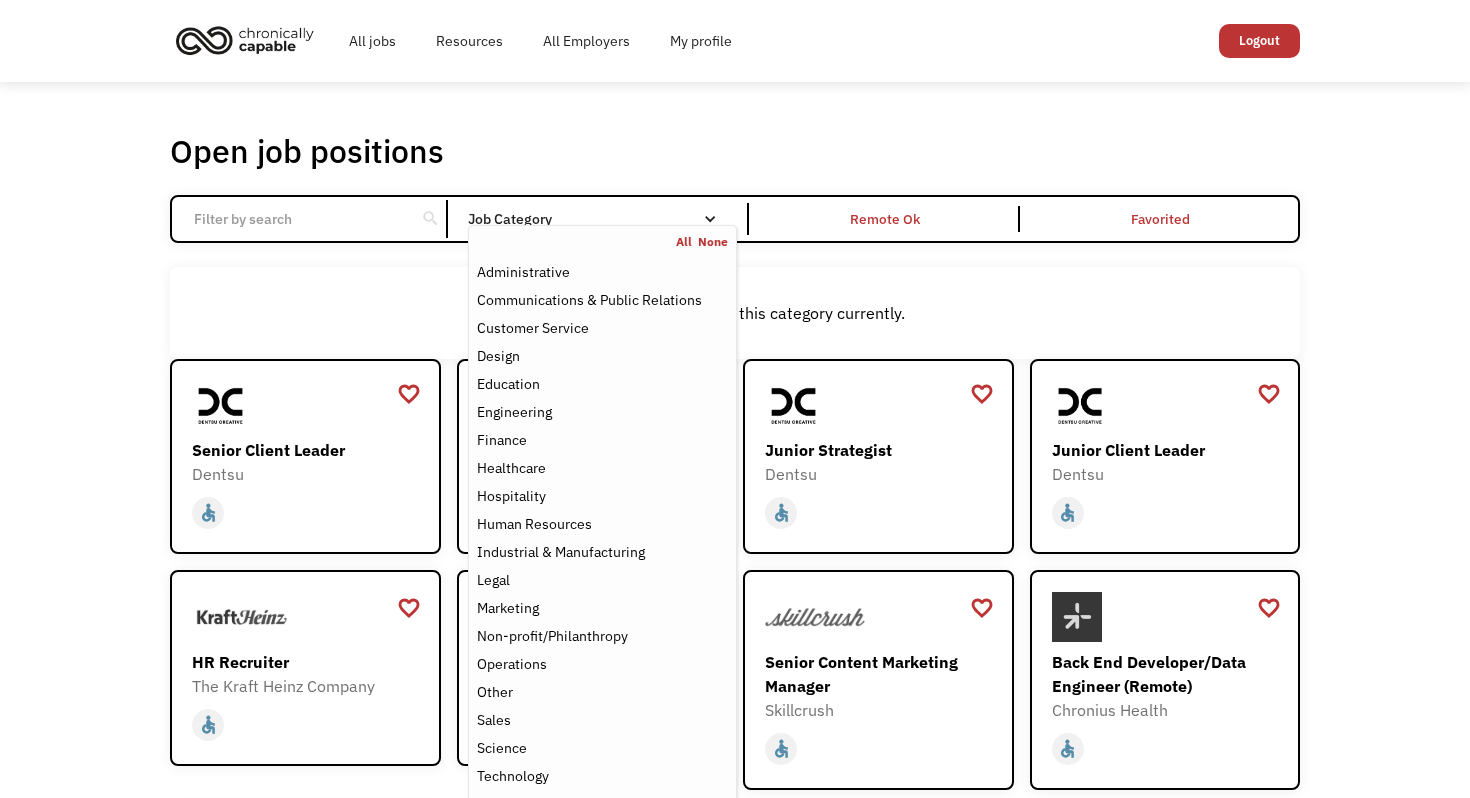 click on "Job Category" at bounding box center (602, 219) 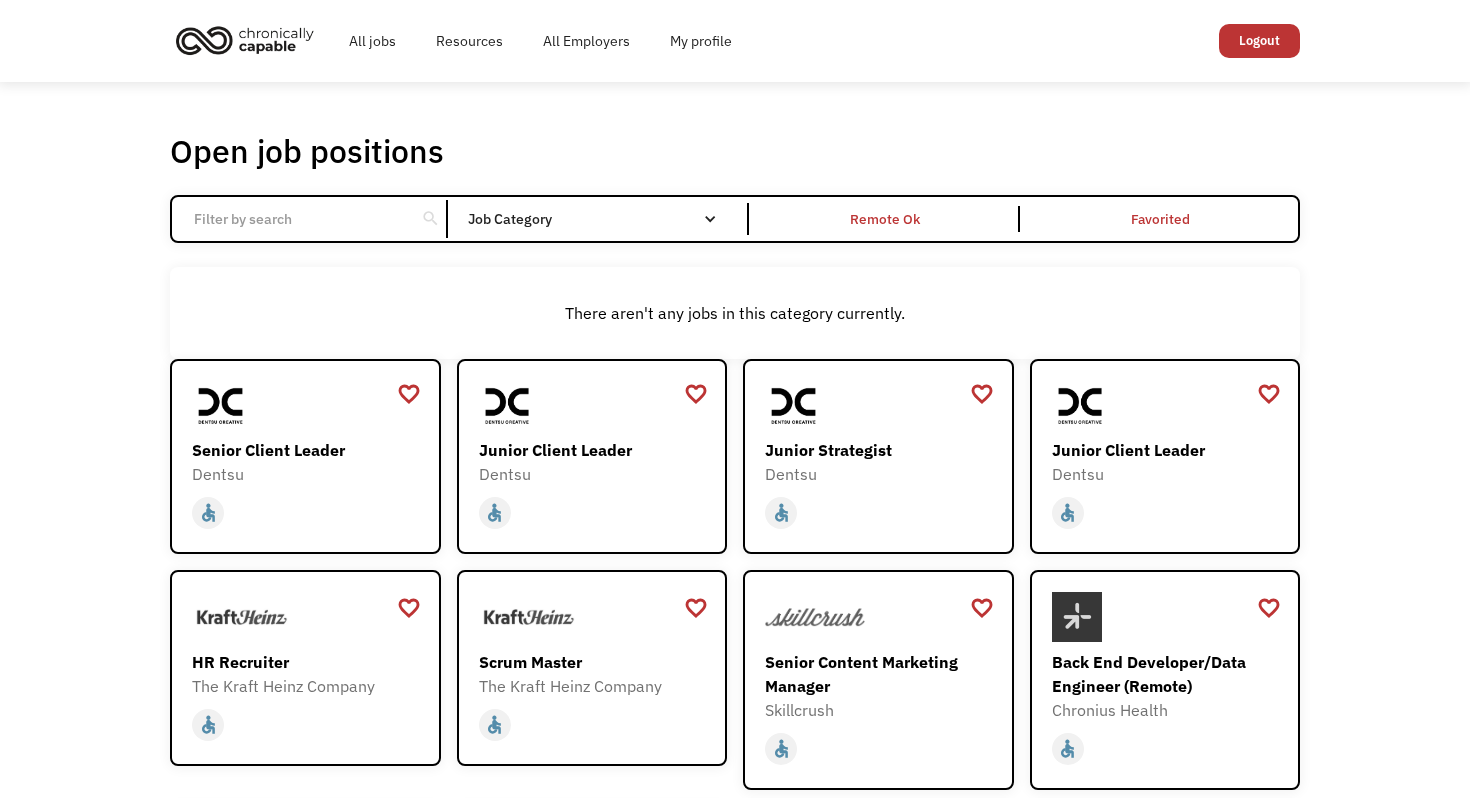click on "Job Category" at bounding box center (602, 219) 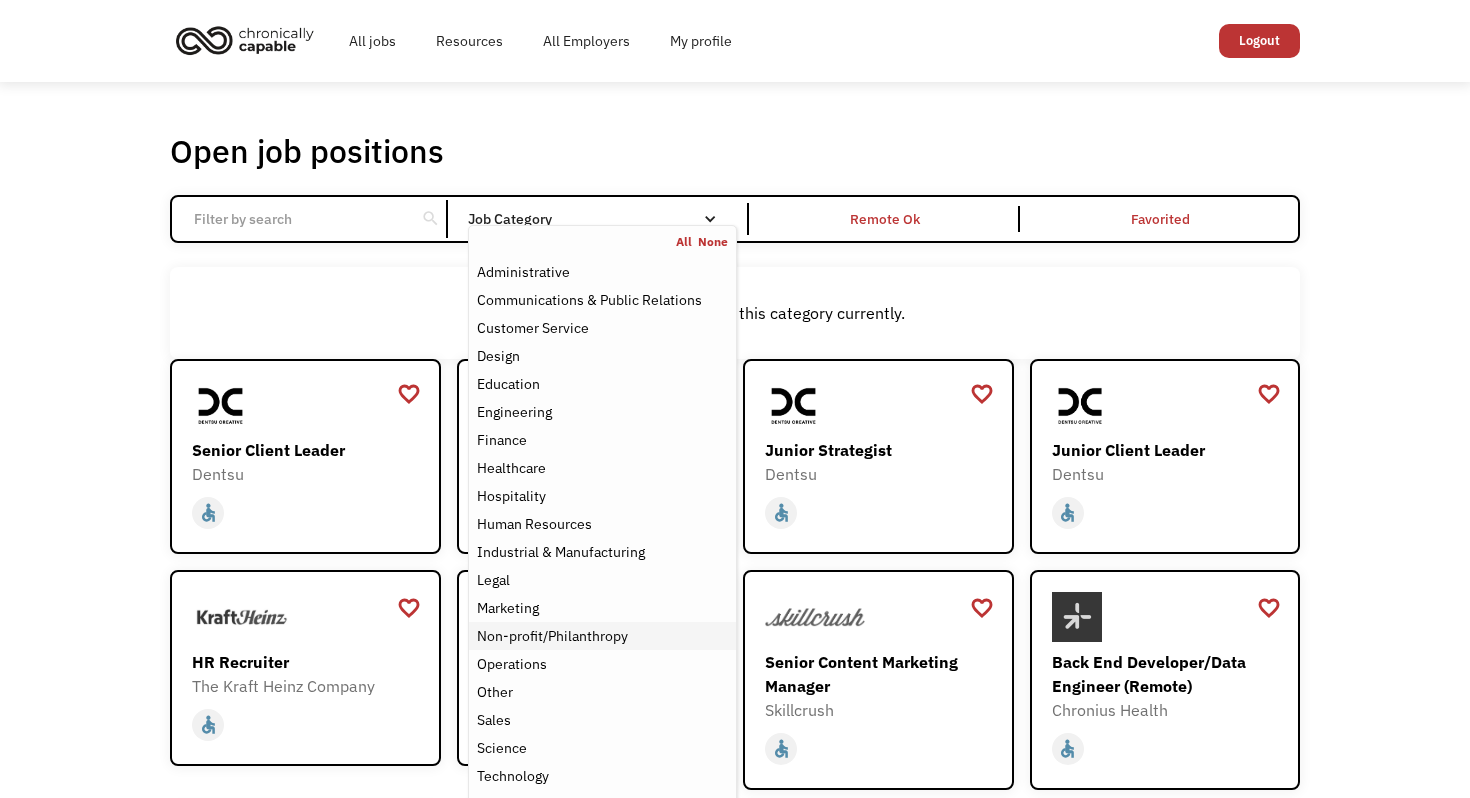 click on "Non-profit/Philanthropy" at bounding box center [552, 636] 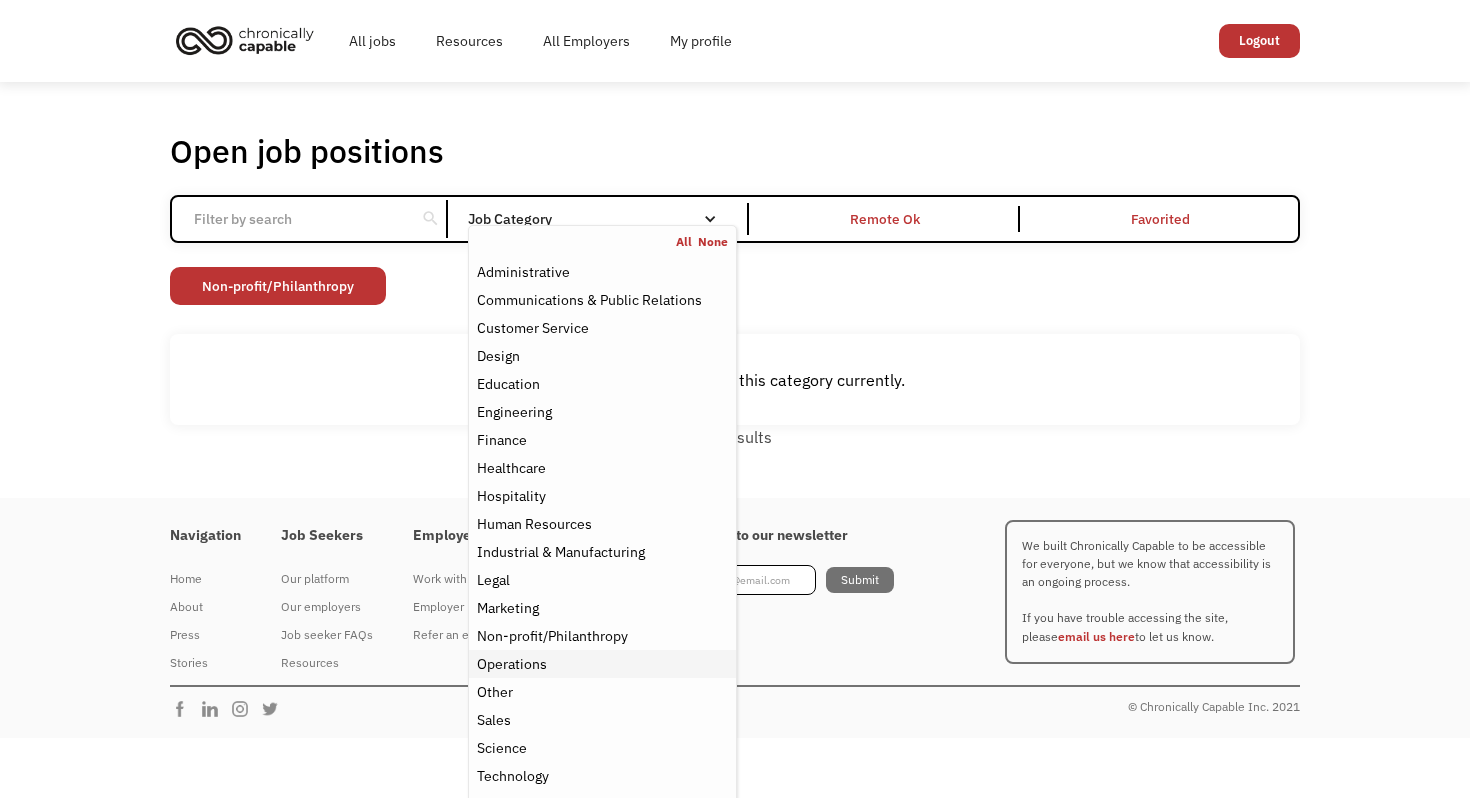 click on "Operations" at bounding box center [602, 664] 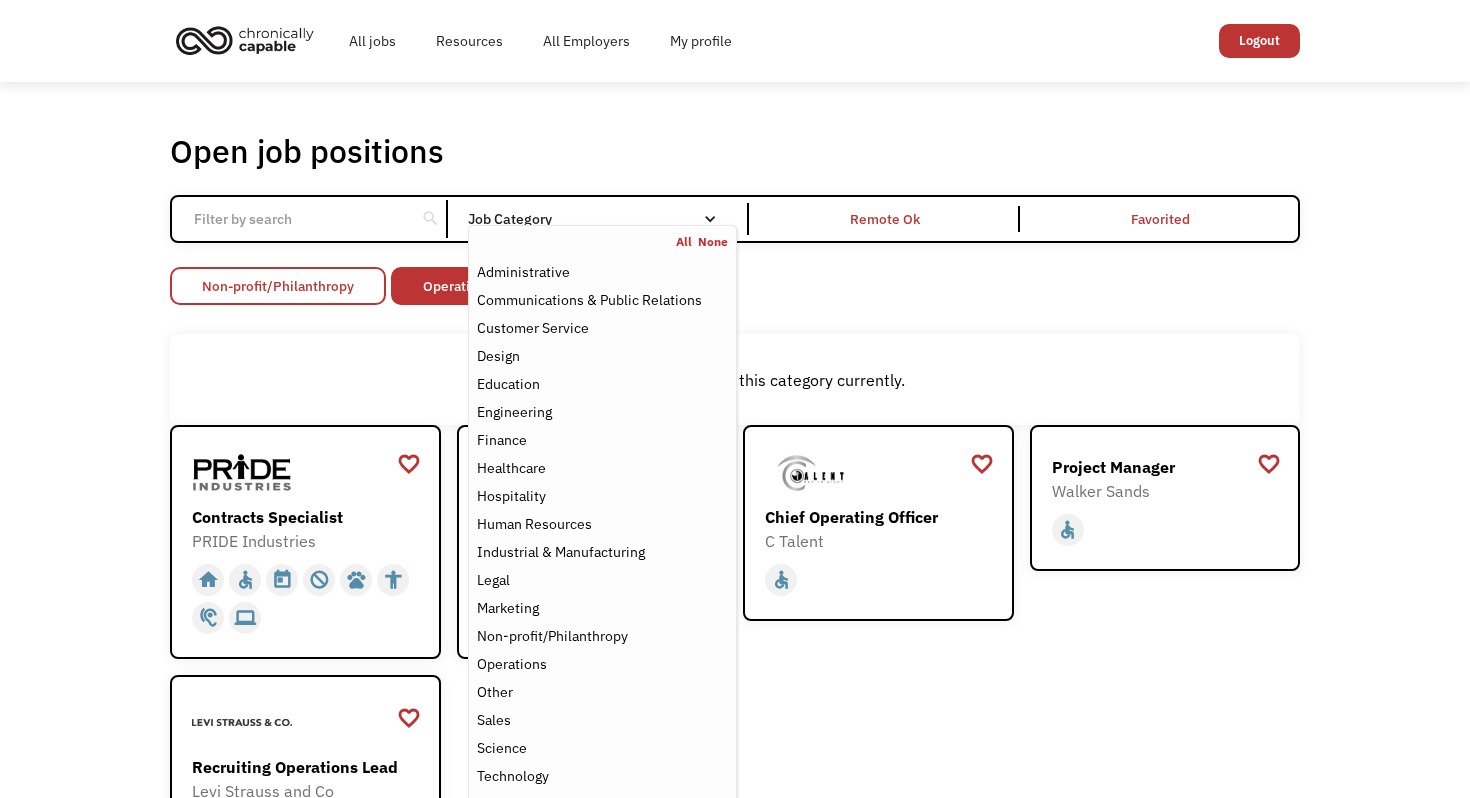 click on "Non-profit/Philanthropy" at bounding box center (278, 286) 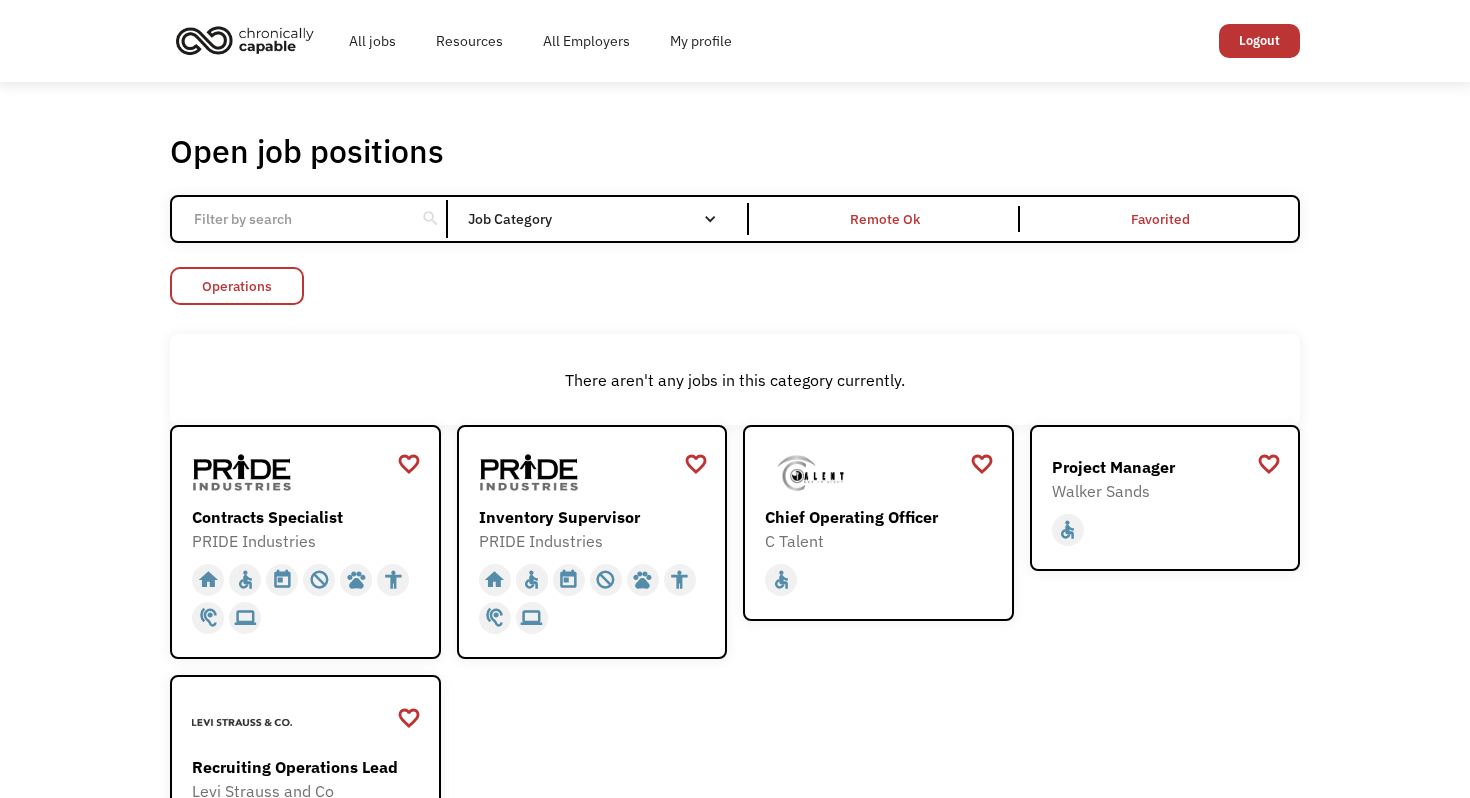 click on "Operations" at bounding box center [237, 286] 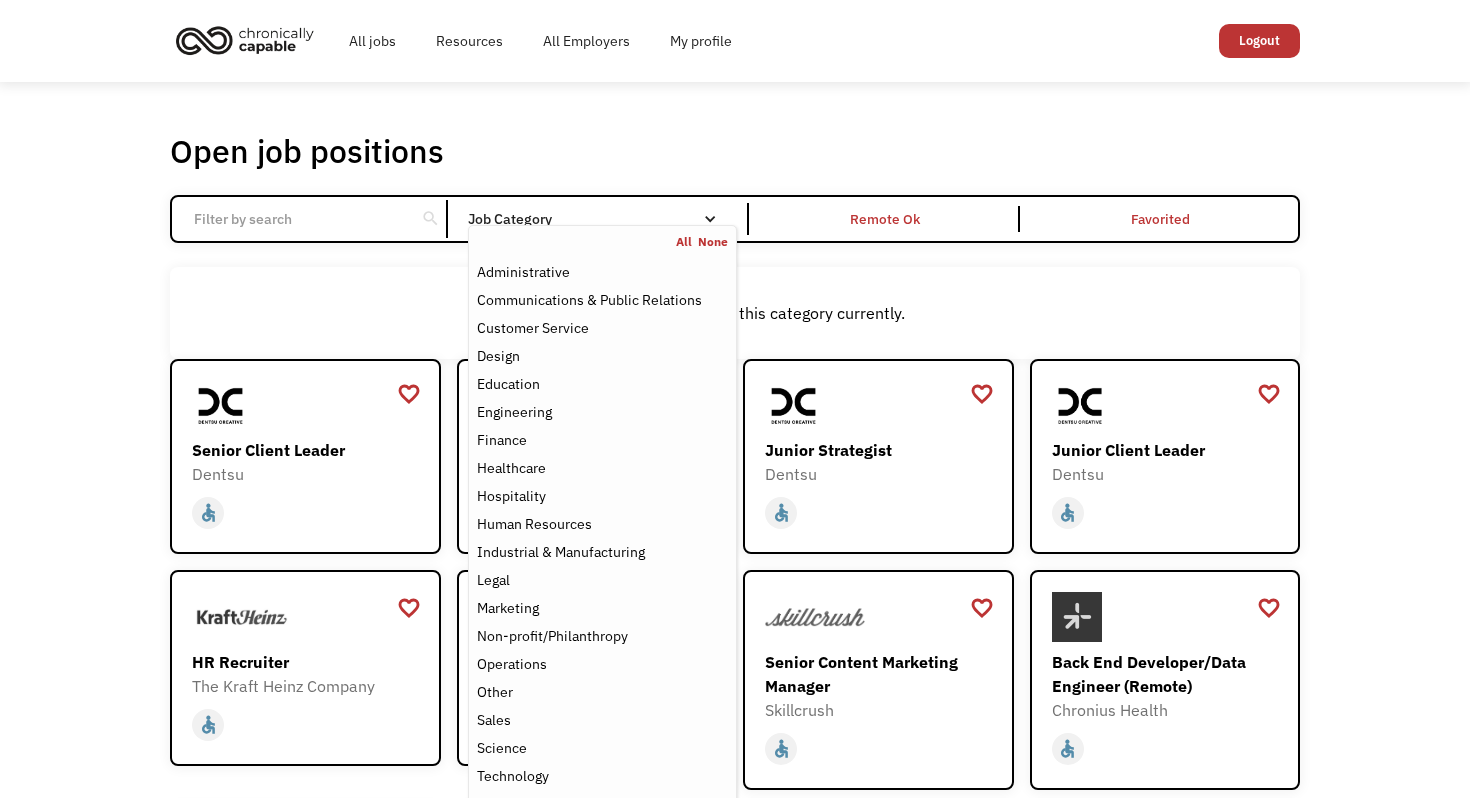 click on "All None Administrative Communications & Public Relations Customer Service Design Education Engineering Finance Healthcare Hospitality Human Resources Industrial & Manufacturing Legal Marketing Non-profit/Philanthropy Operations Other Sales Science Technology Transportation" at bounding box center [602, 526] 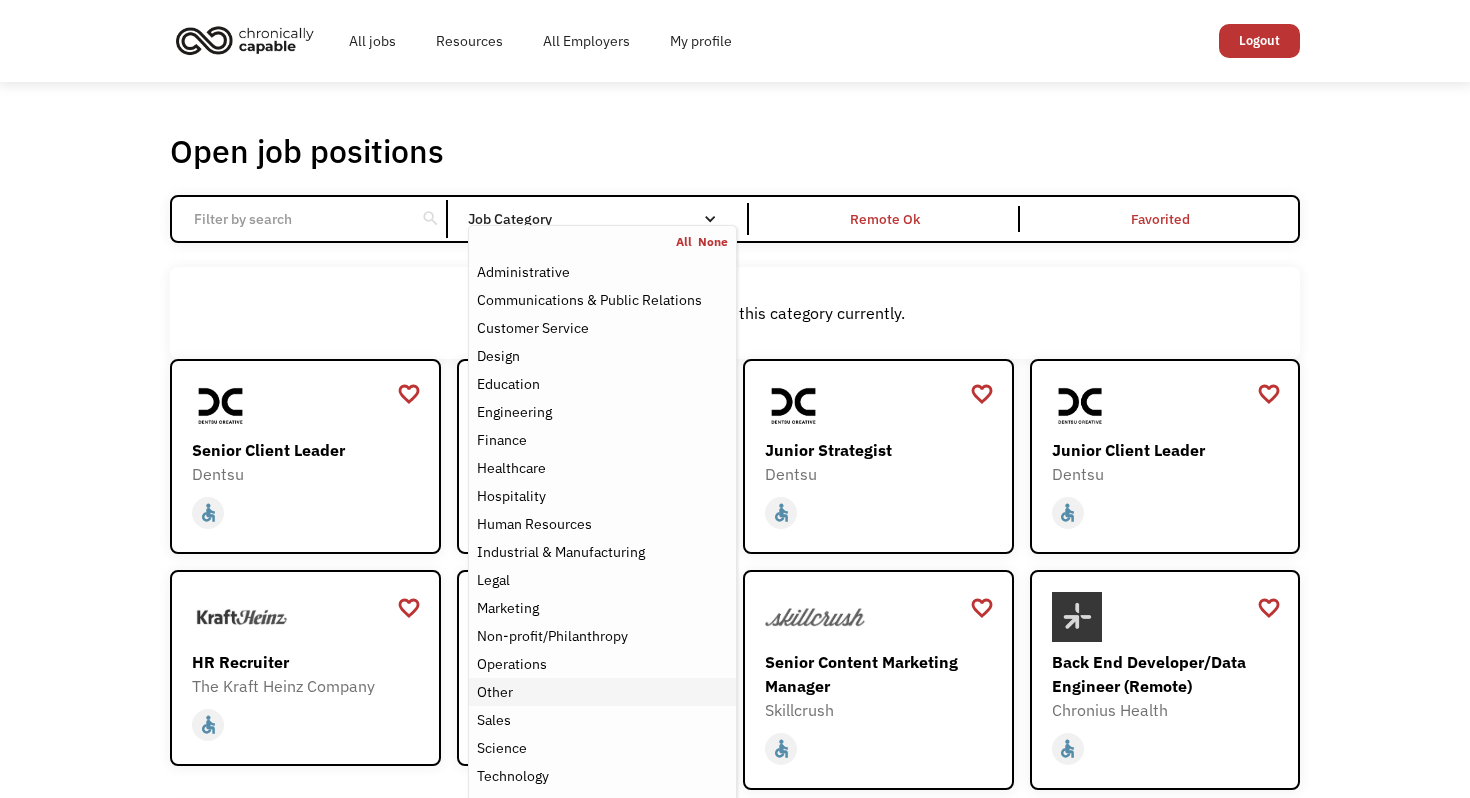 click on "Other" at bounding box center (602, 692) 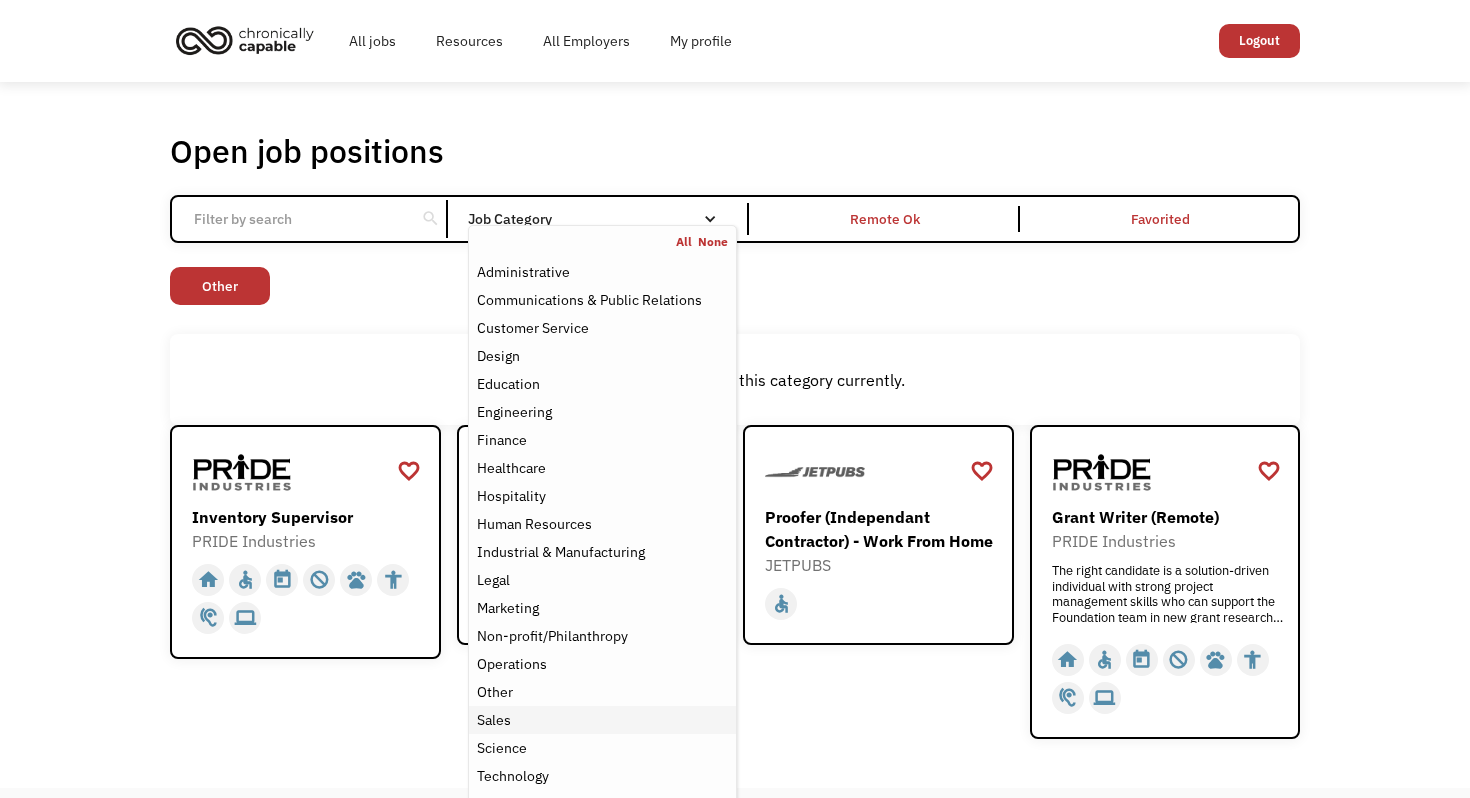 click on "Sales" at bounding box center (602, 720) 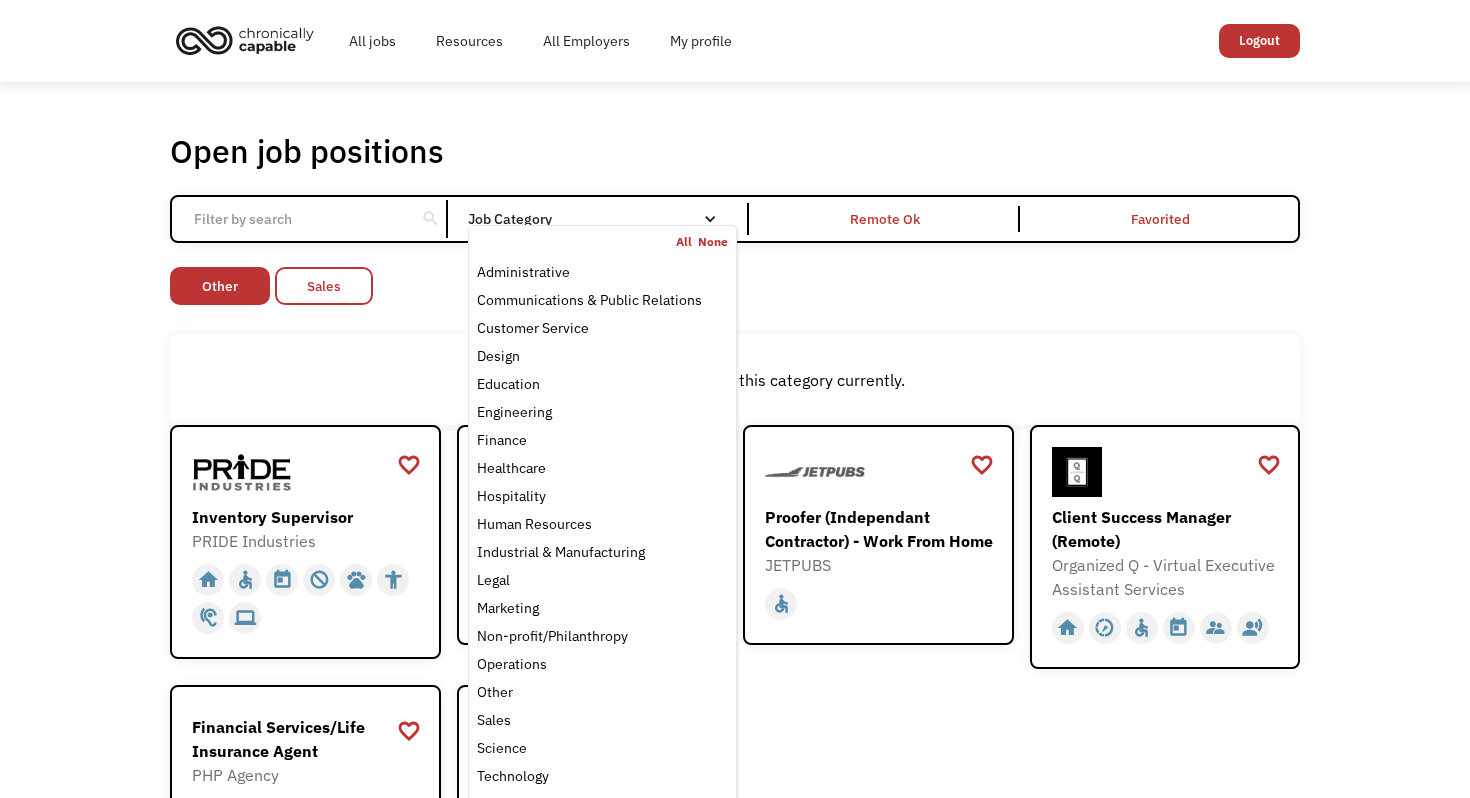 click on "Sales" at bounding box center (324, 286) 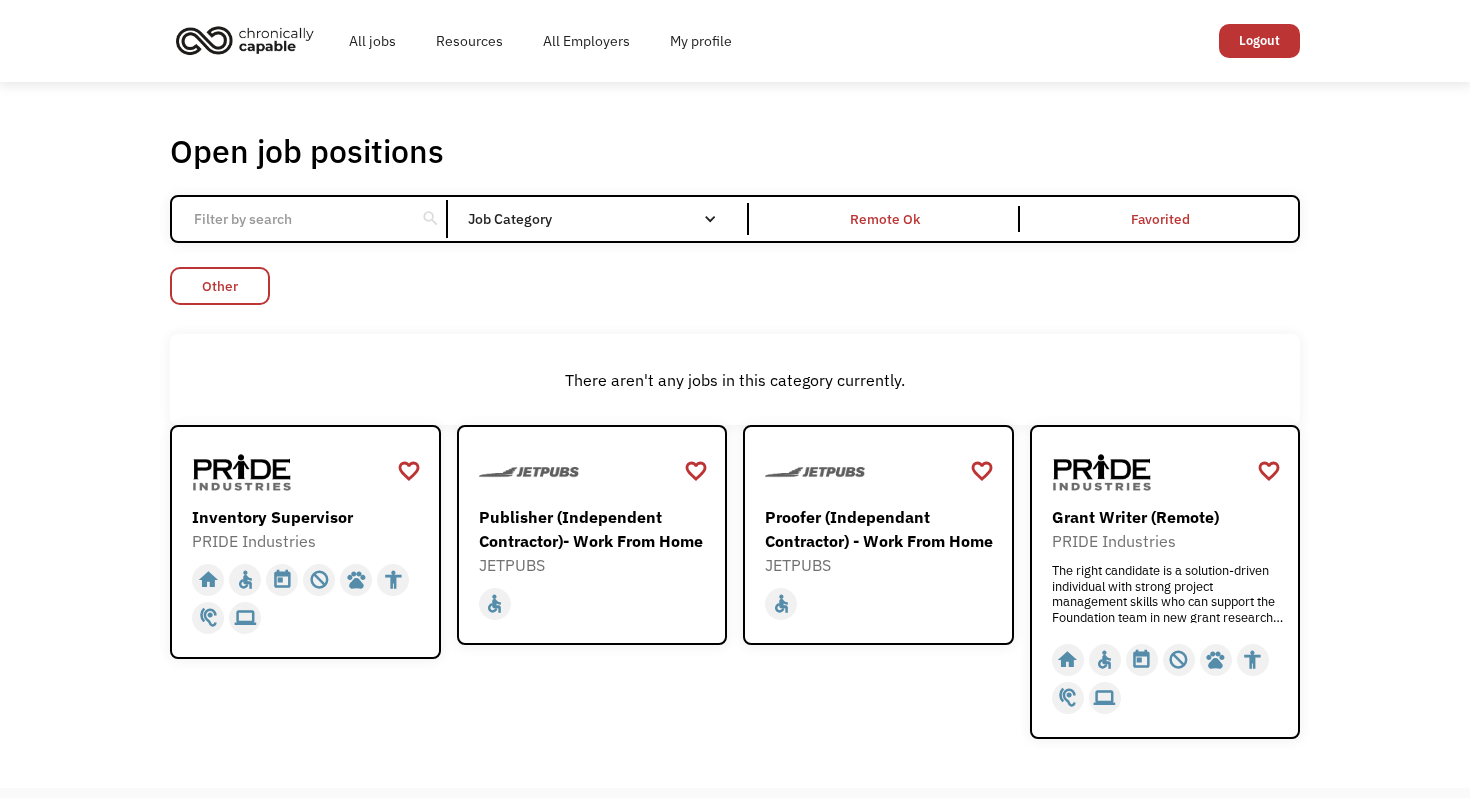 click on "Other" at bounding box center (220, 286) 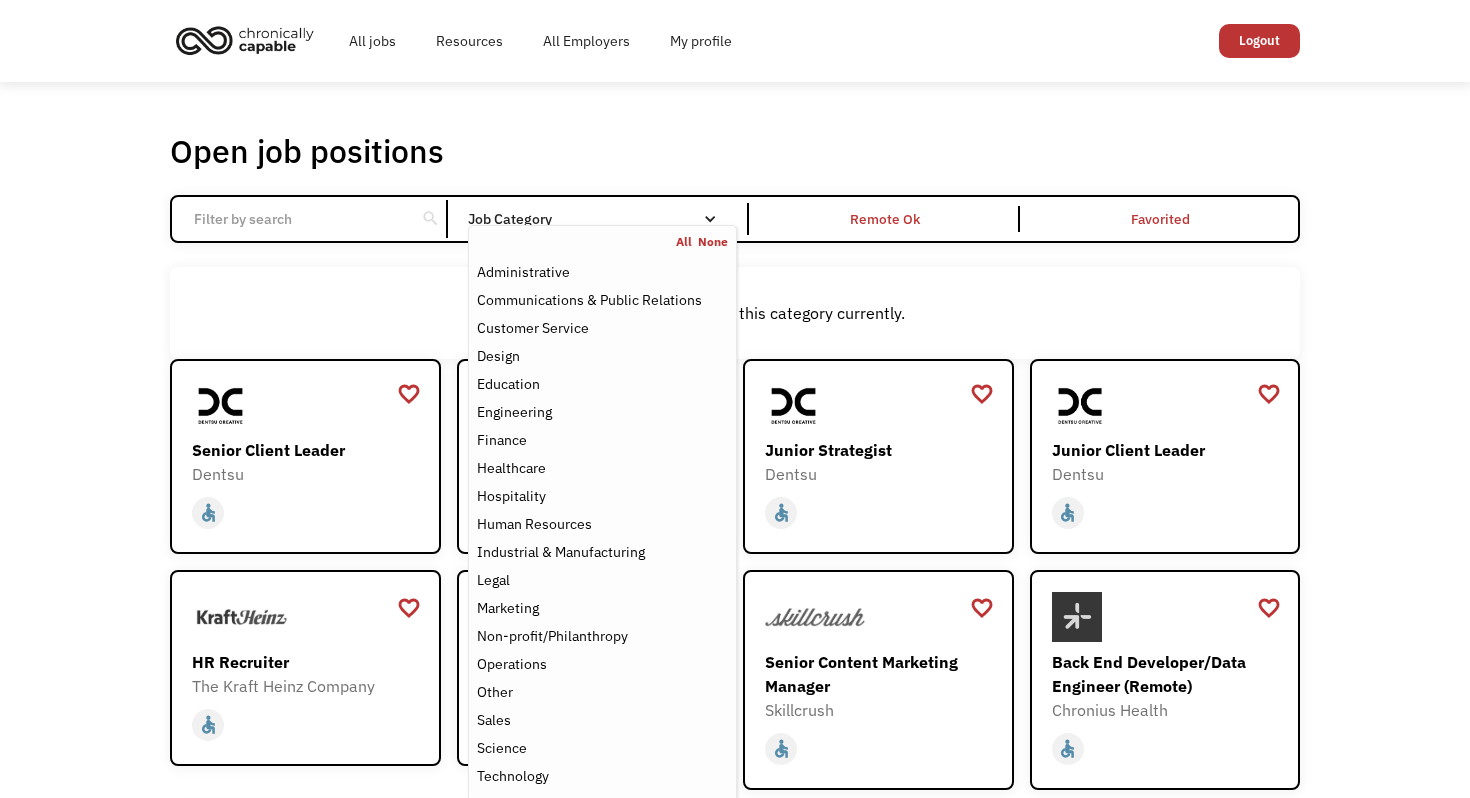 click on "Job Category" at bounding box center (602, 219) 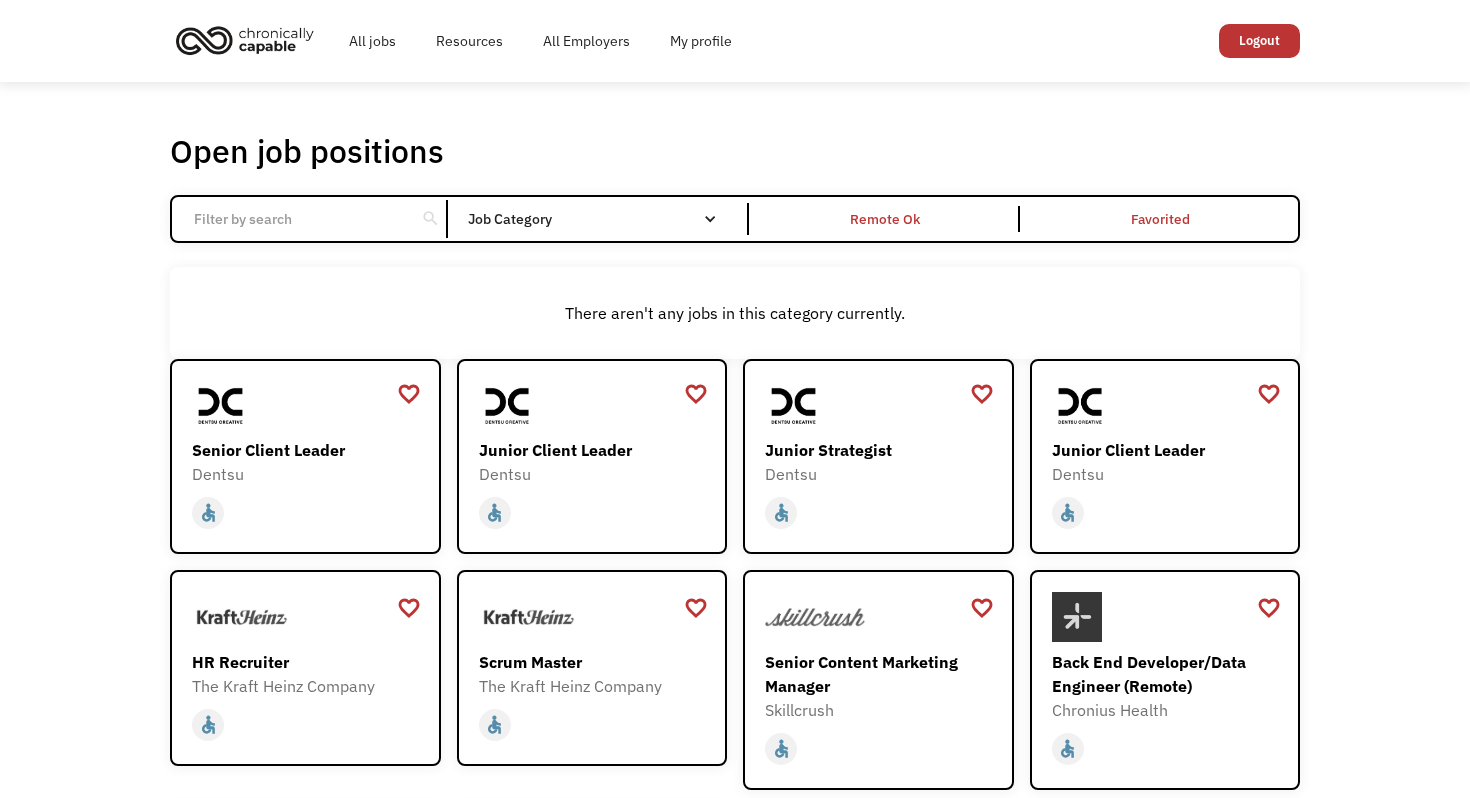 click on "Job Category" at bounding box center (602, 219) 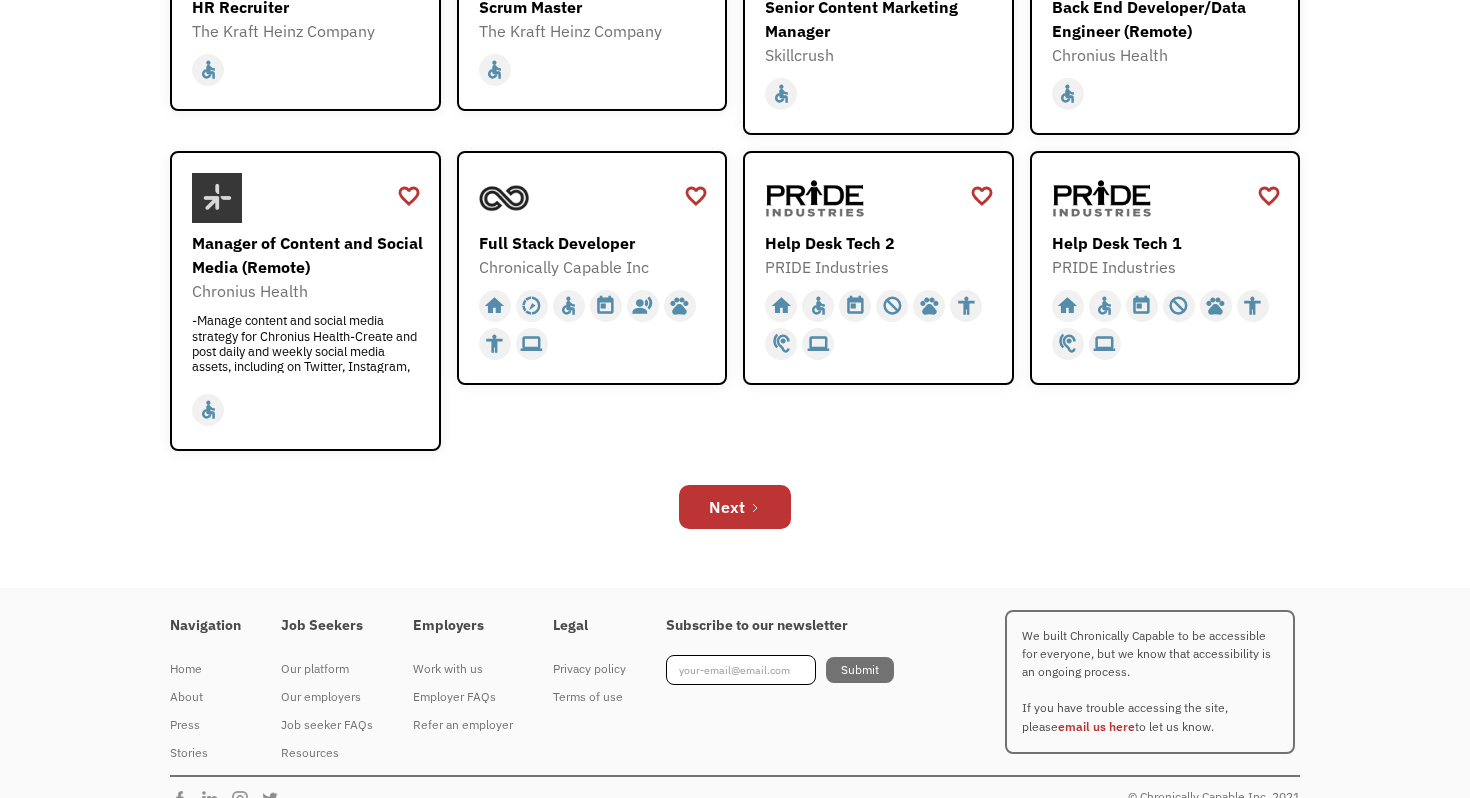 scroll, scrollTop: 661, scrollLeft: 0, axis: vertical 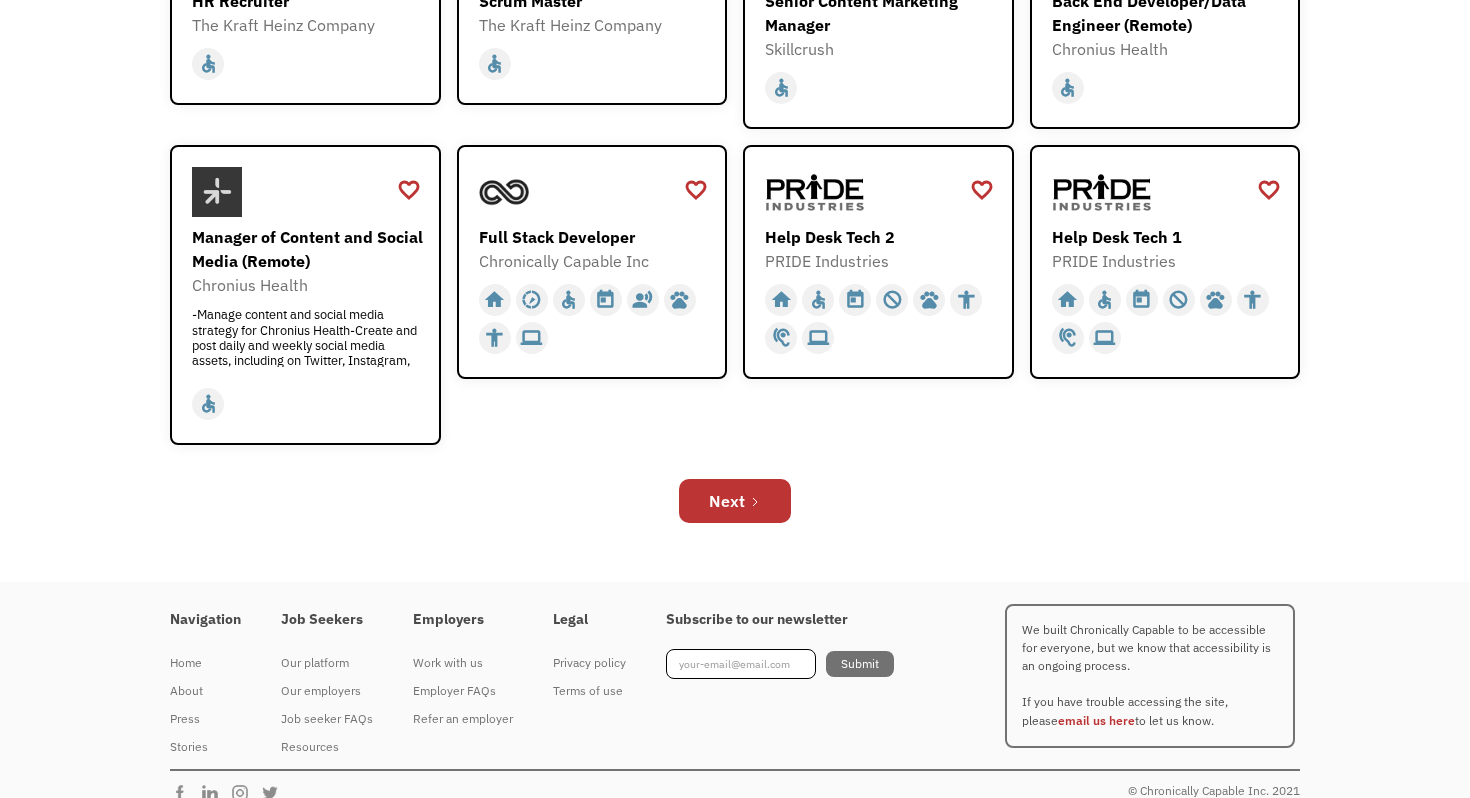 click on "Next" at bounding box center [735, 501] 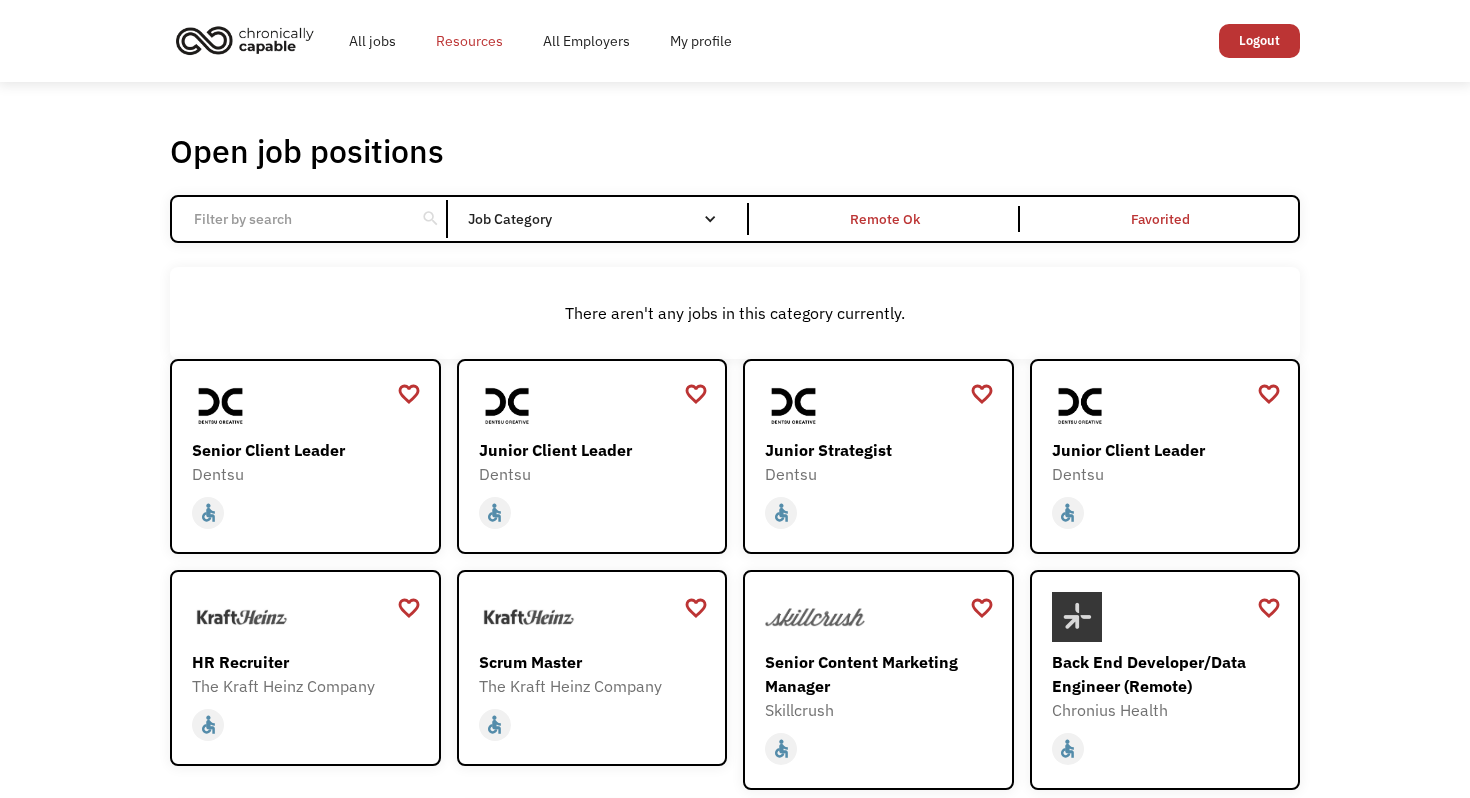 click on "Resources" at bounding box center (469, 41) 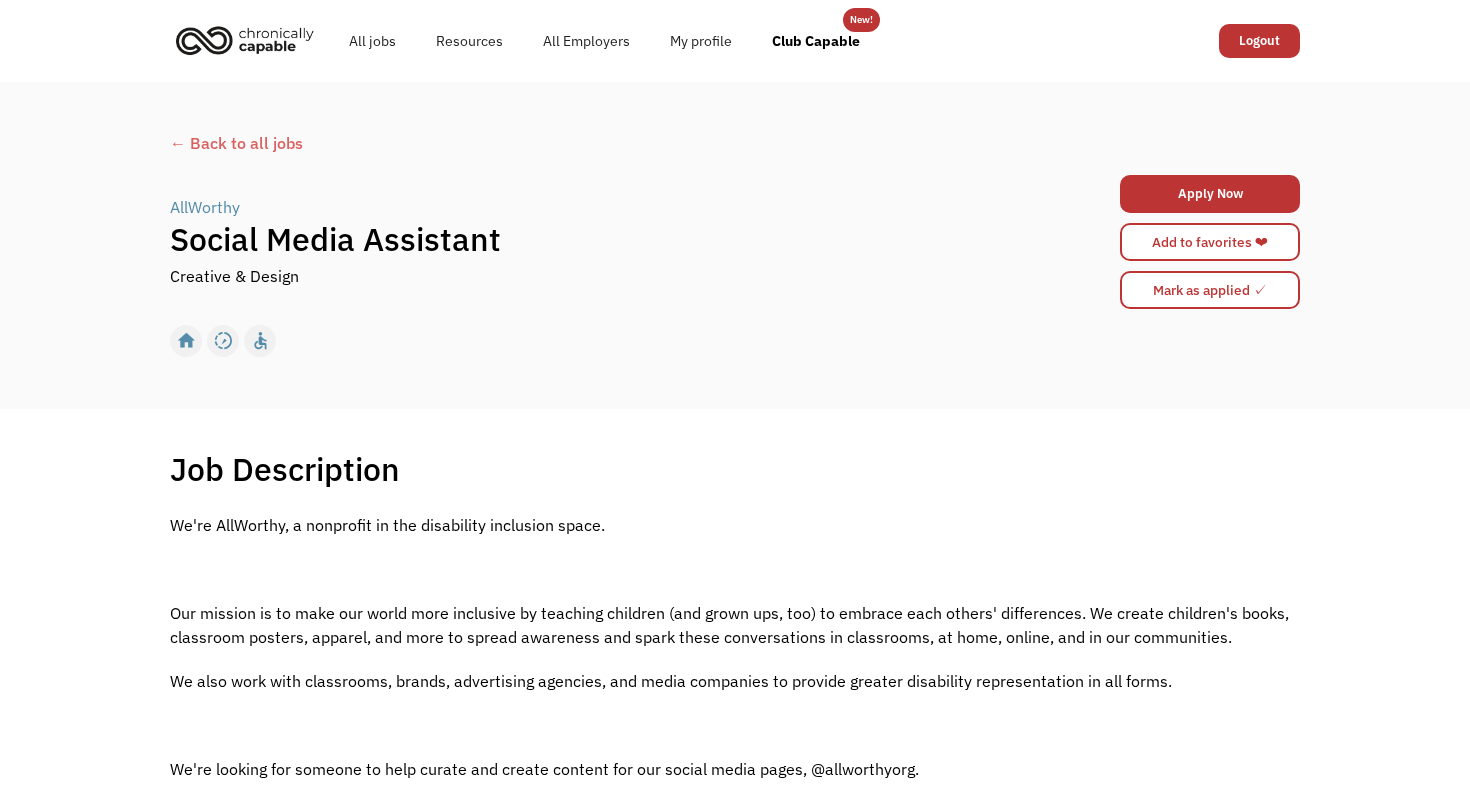 scroll, scrollTop: 0, scrollLeft: 0, axis: both 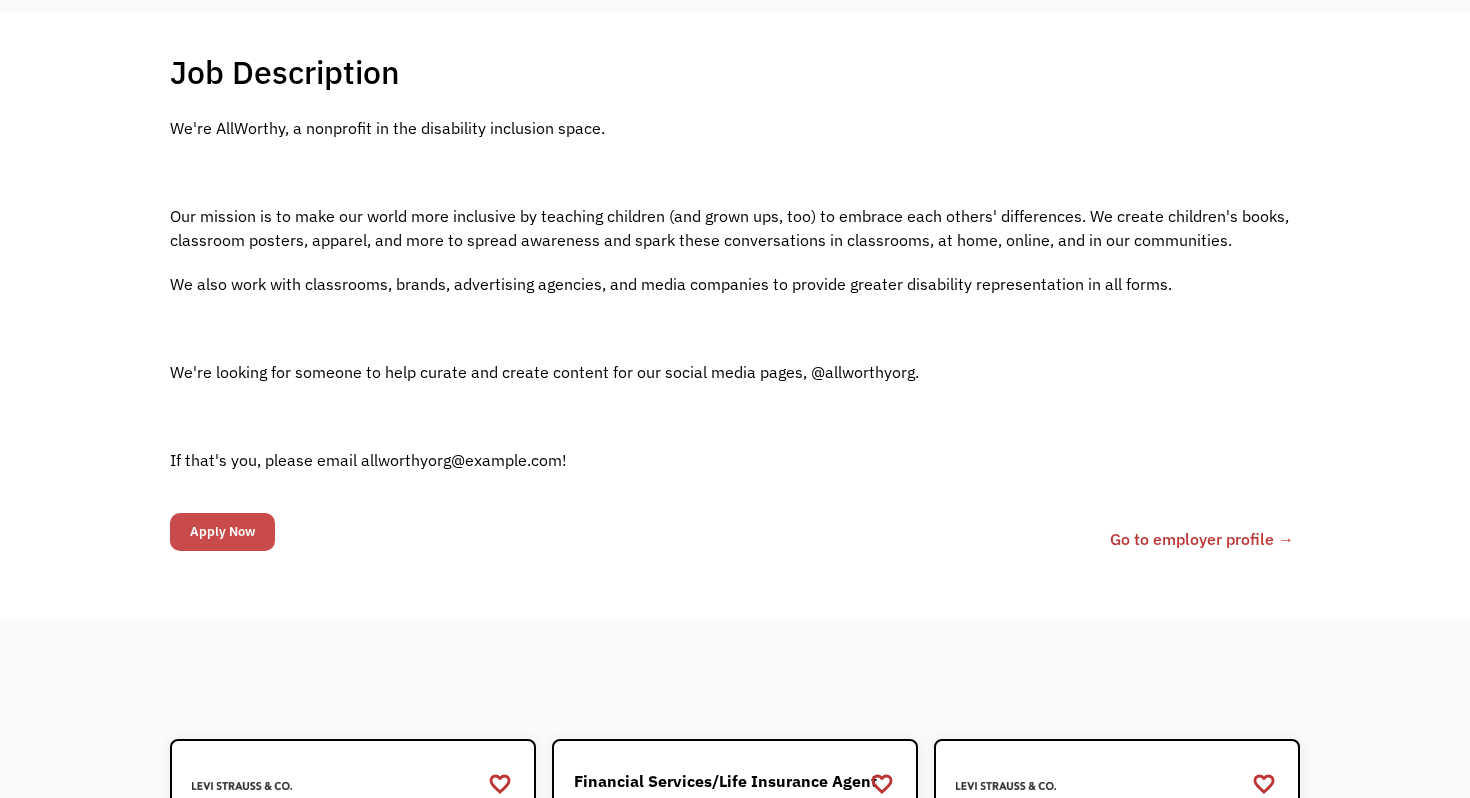 click on "Apply Now" at bounding box center [222, 532] 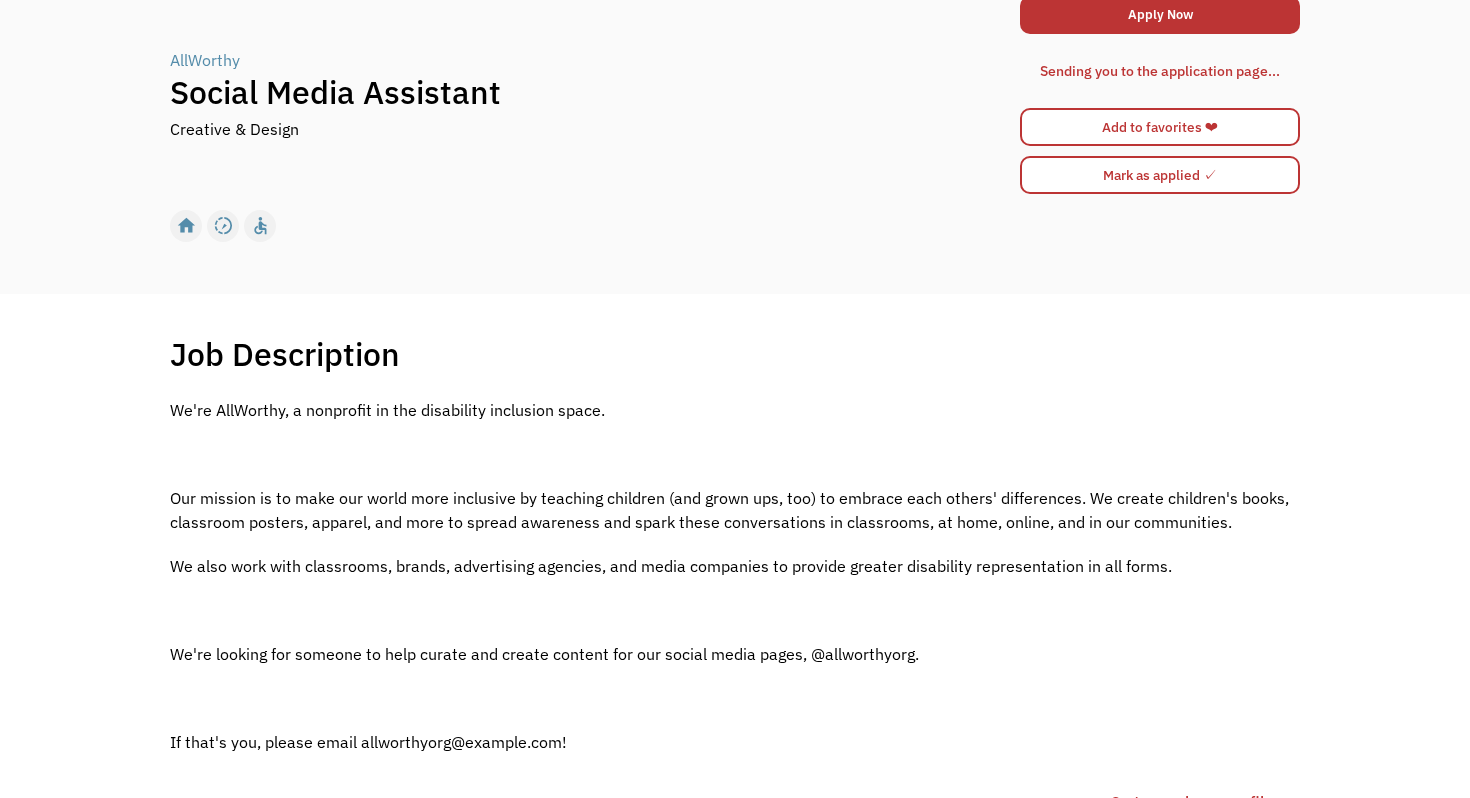 scroll, scrollTop: 0, scrollLeft: 0, axis: both 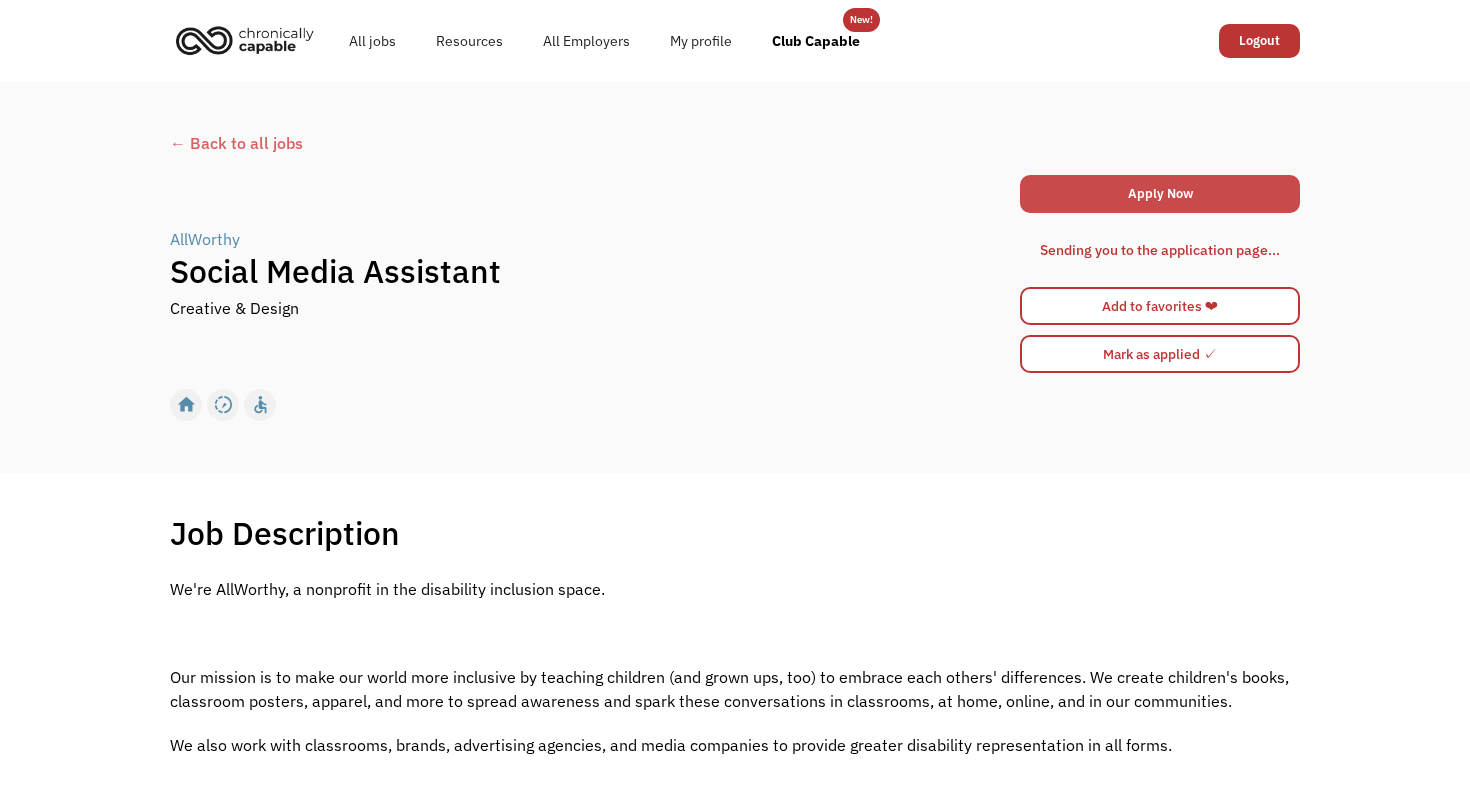 click on "Apply Now" at bounding box center (1160, 194) 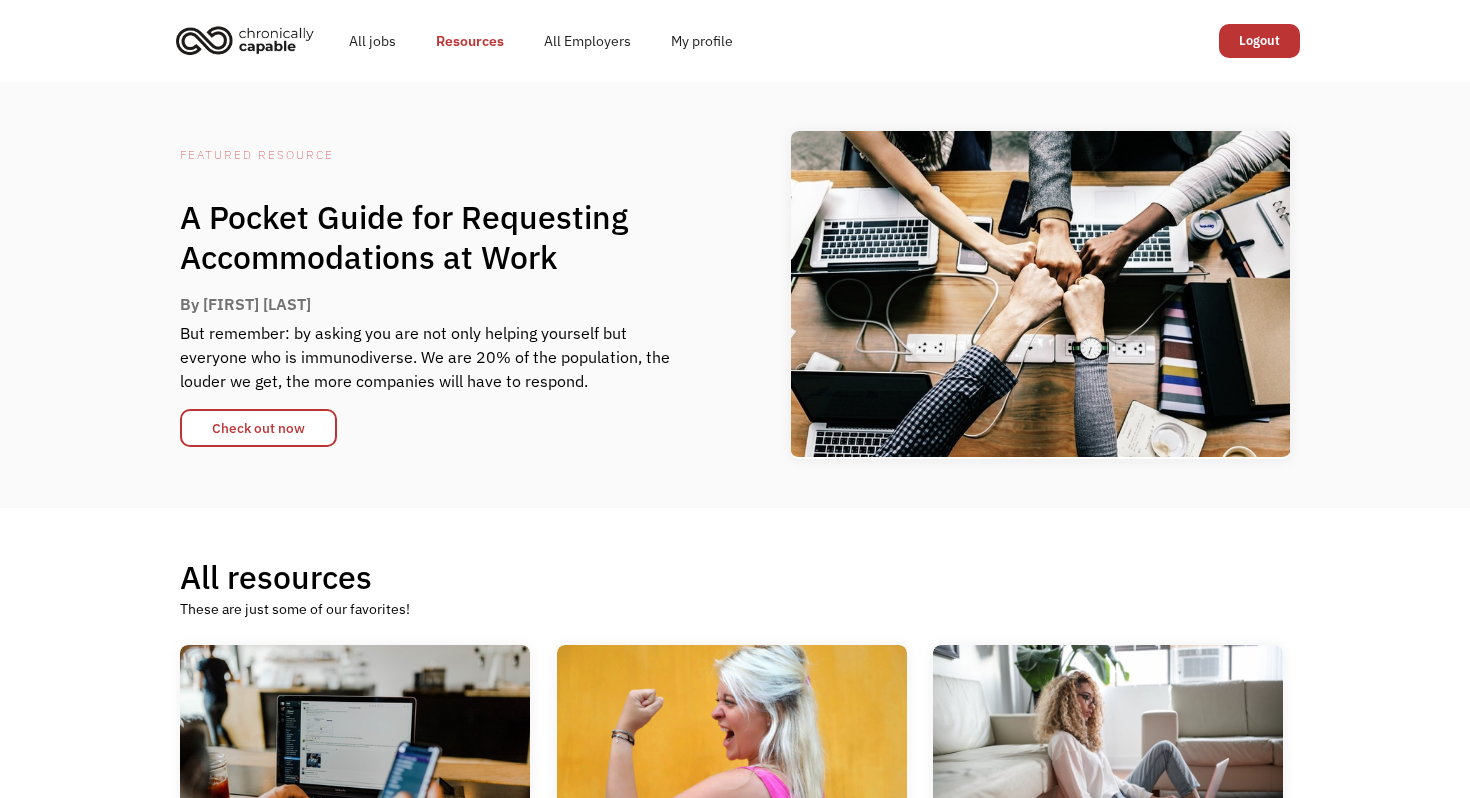 scroll, scrollTop: 0, scrollLeft: 0, axis: both 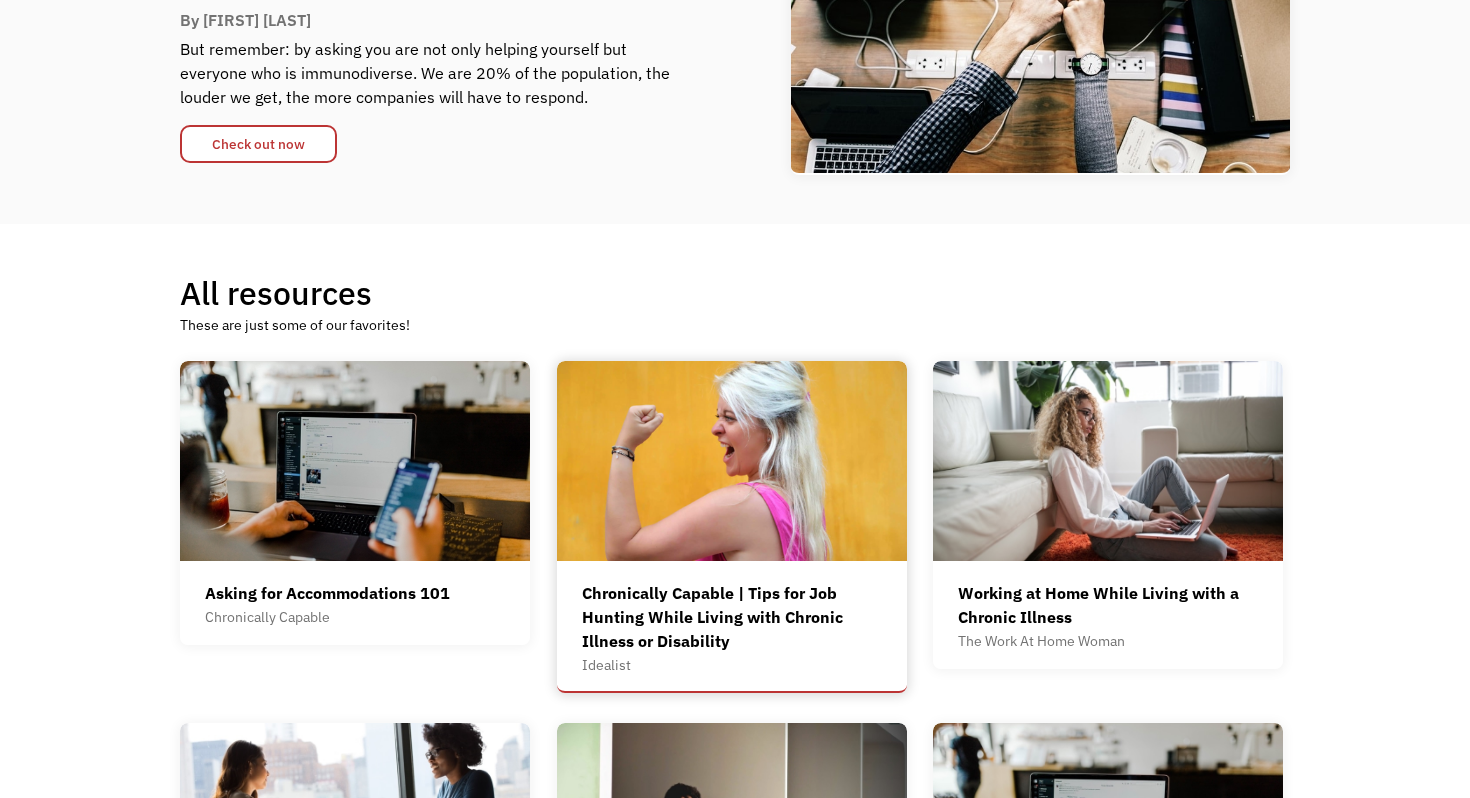 click on "Chronically Capable | Tips for Job Hunting While Living with Chronic Illness or Disability" at bounding box center (732, 617) 